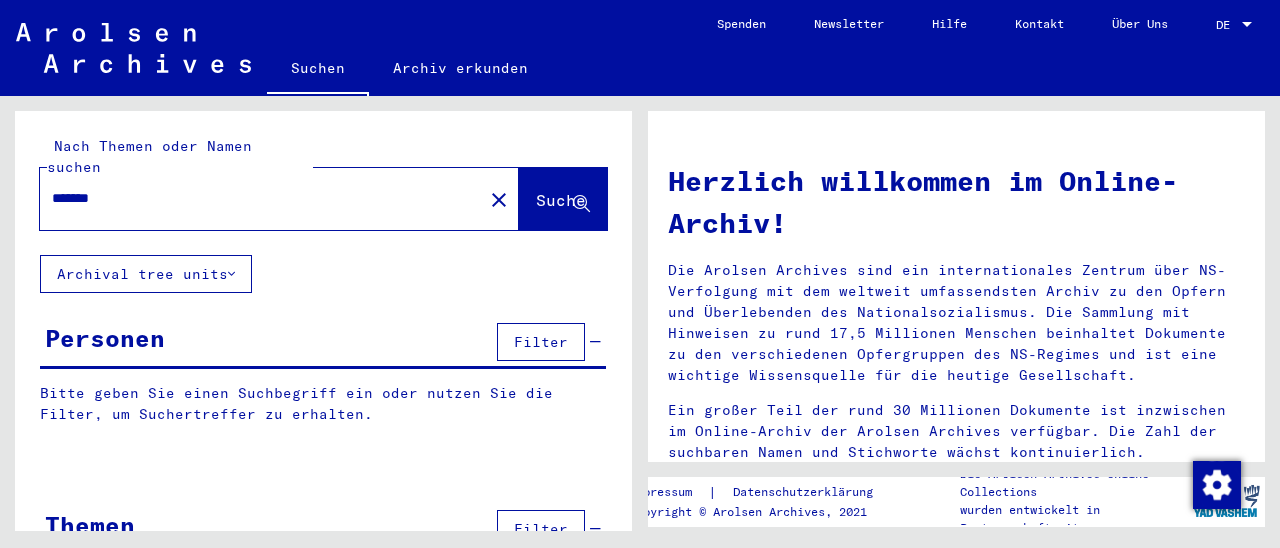 scroll, scrollTop: 0, scrollLeft: 0, axis: both 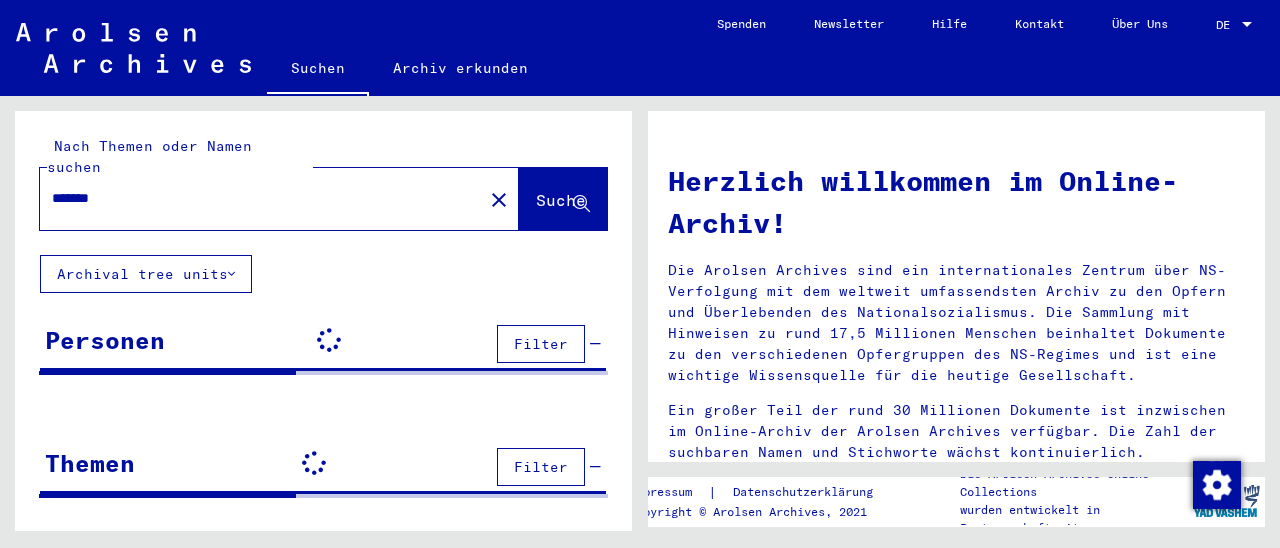 click on "*******" at bounding box center [255, 198] 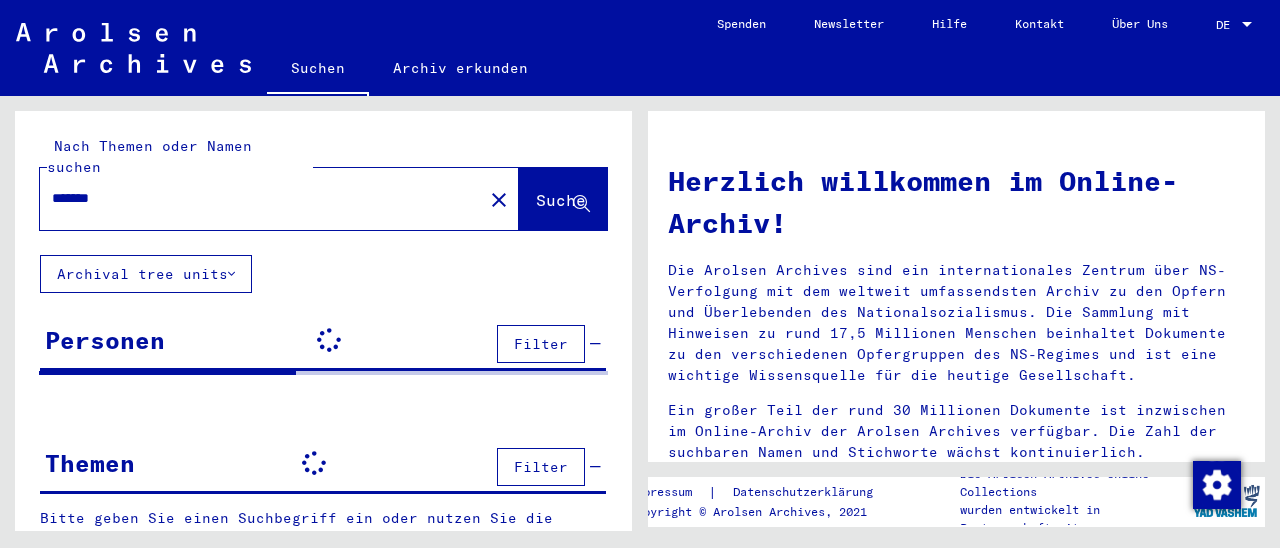 drag, startPoint x: 163, startPoint y: 181, endPoint x: 8, endPoint y: 195, distance: 155.63097 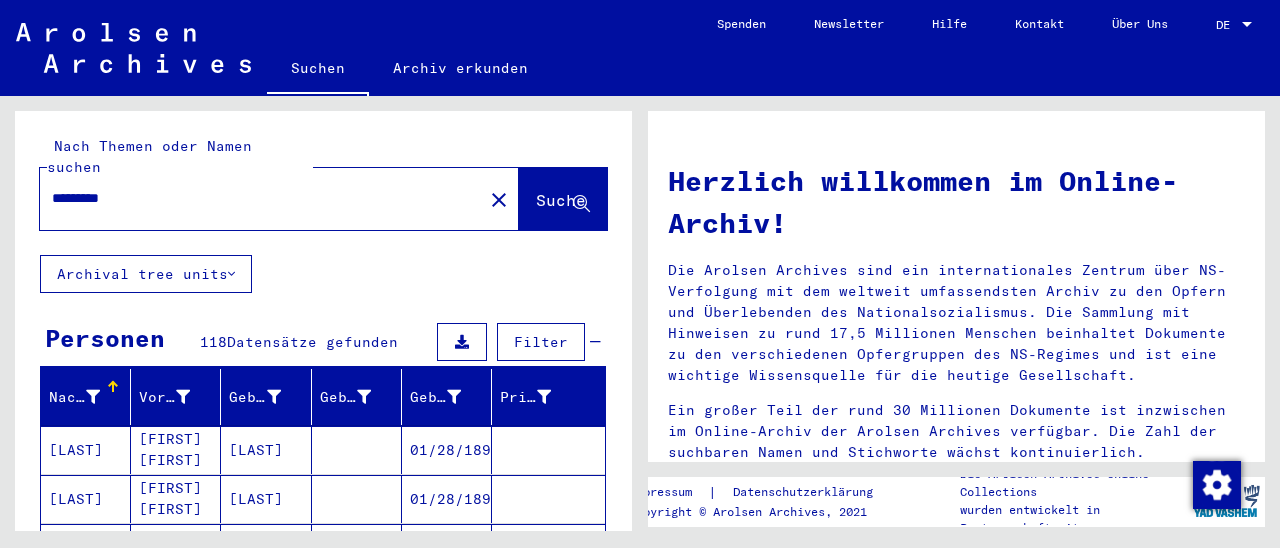 type on "*********" 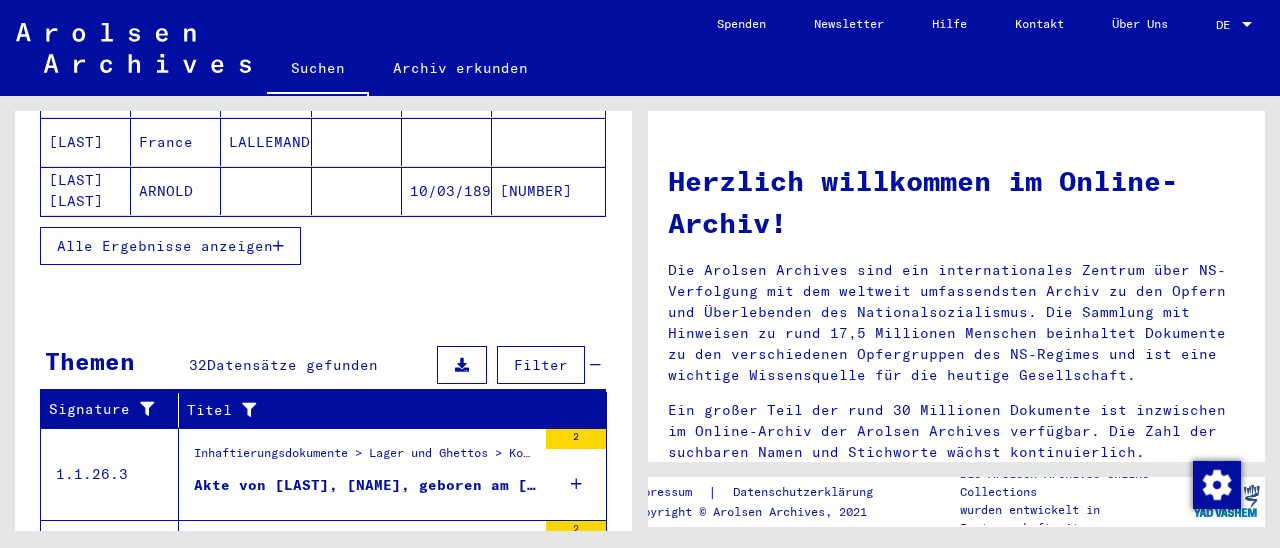 scroll, scrollTop: 440, scrollLeft: 0, axis: vertical 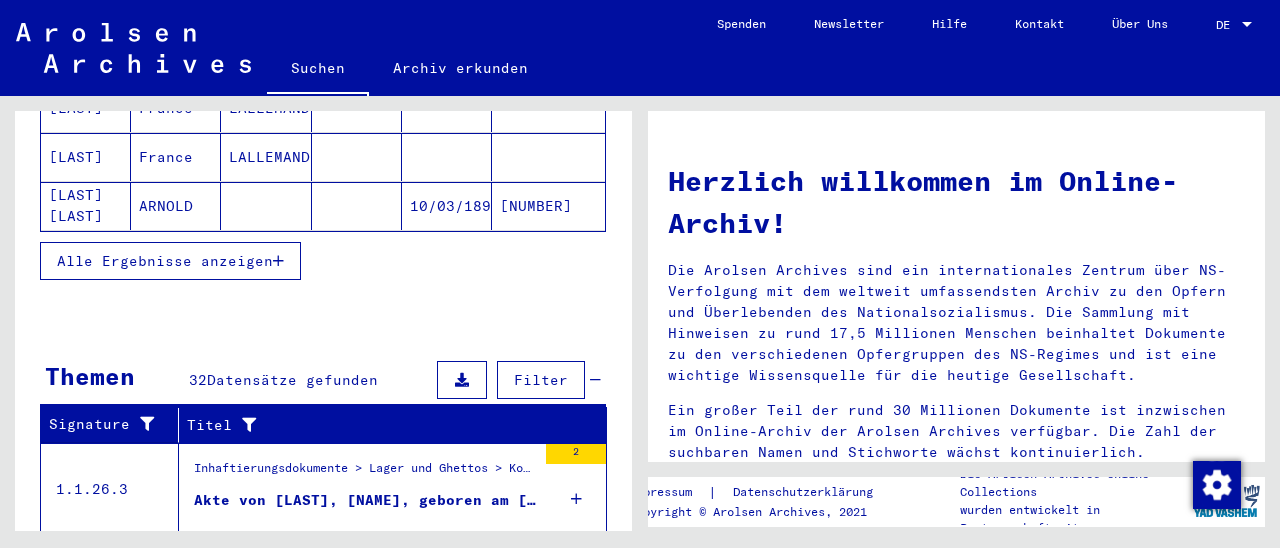 click on "Alle Ergebnisse anzeigen" at bounding box center (165, 261) 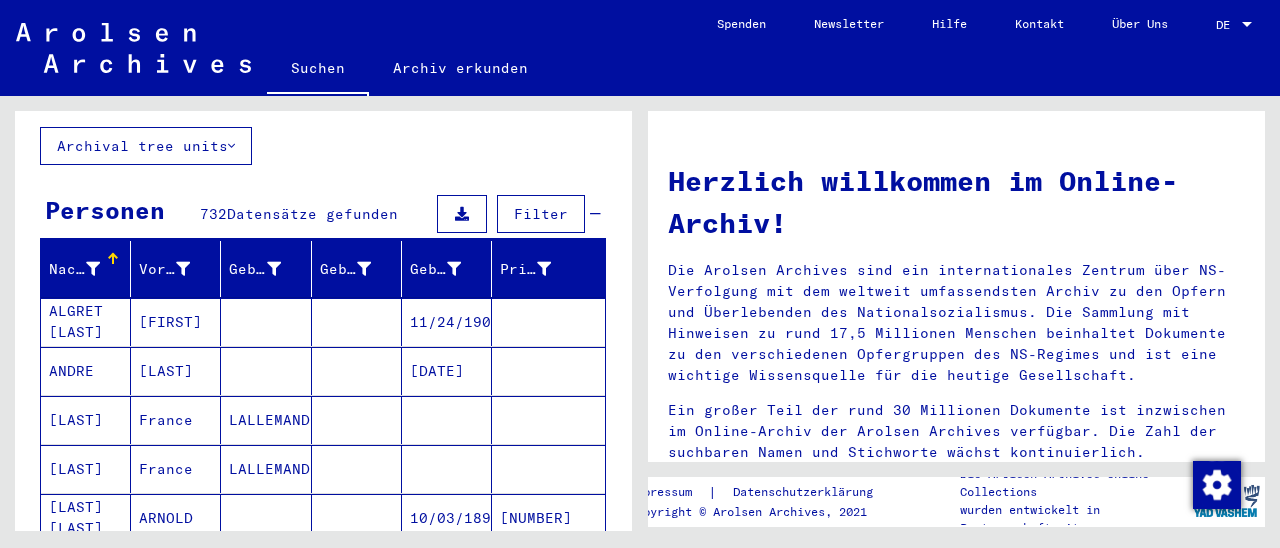 scroll, scrollTop: 544, scrollLeft: 0, axis: vertical 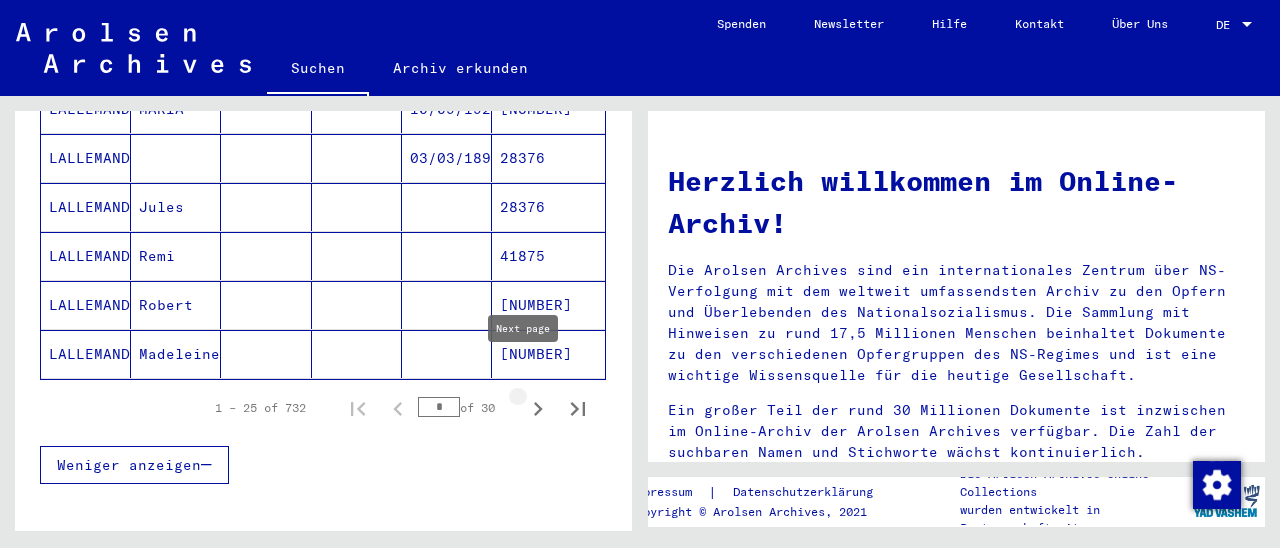 click 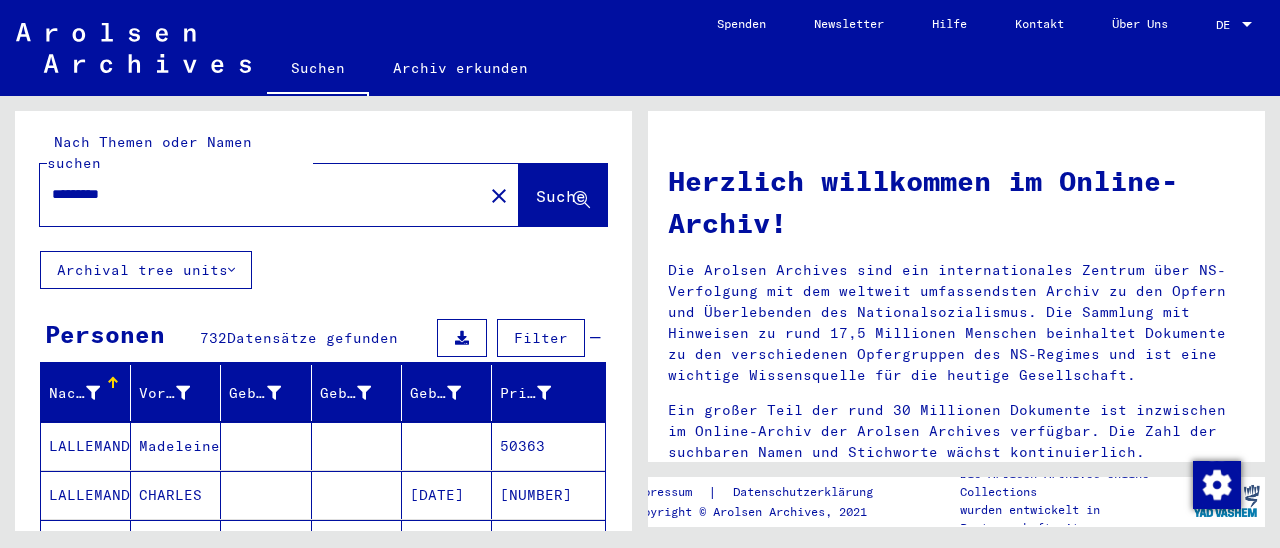 scroll, scrollTop: 0, scrollLeft: 0, axis: both 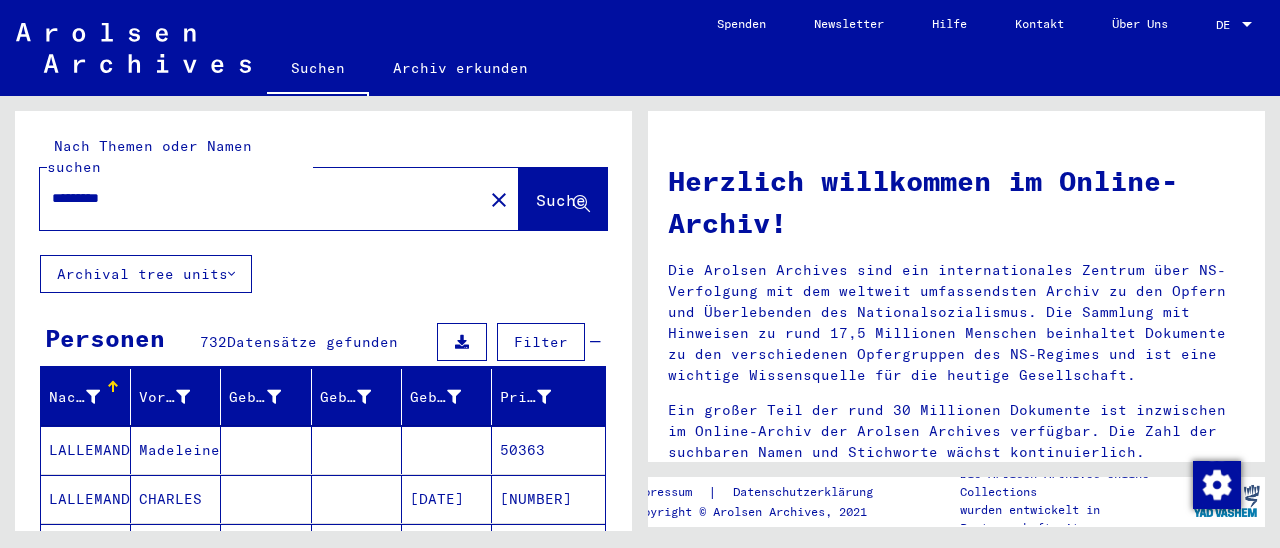 click on "*********" at bounding box center (255, 198) 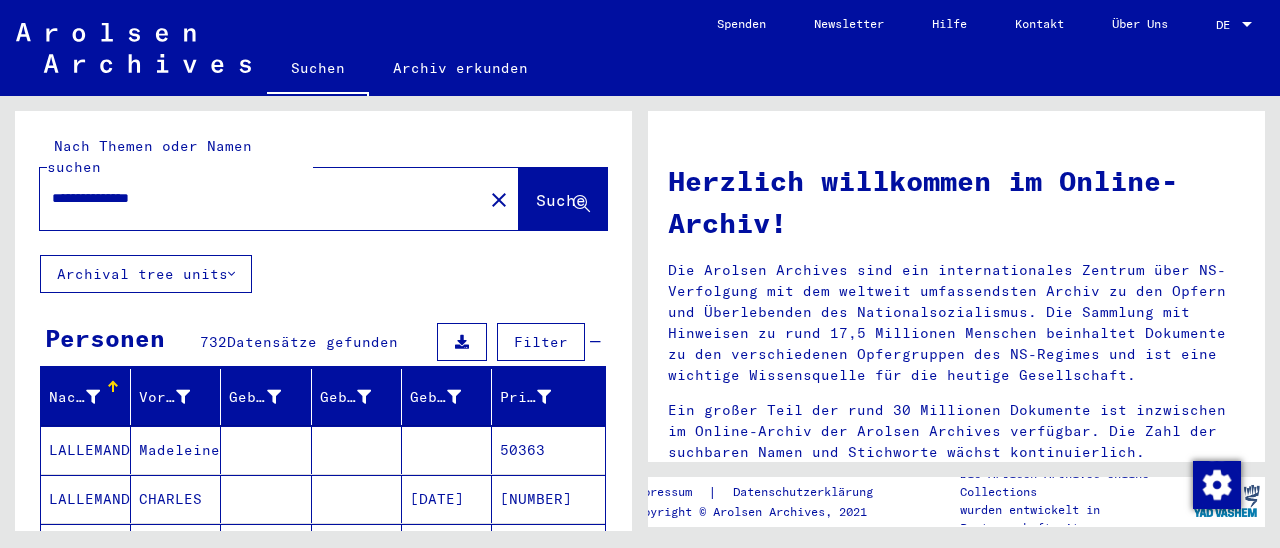 type on "**********" 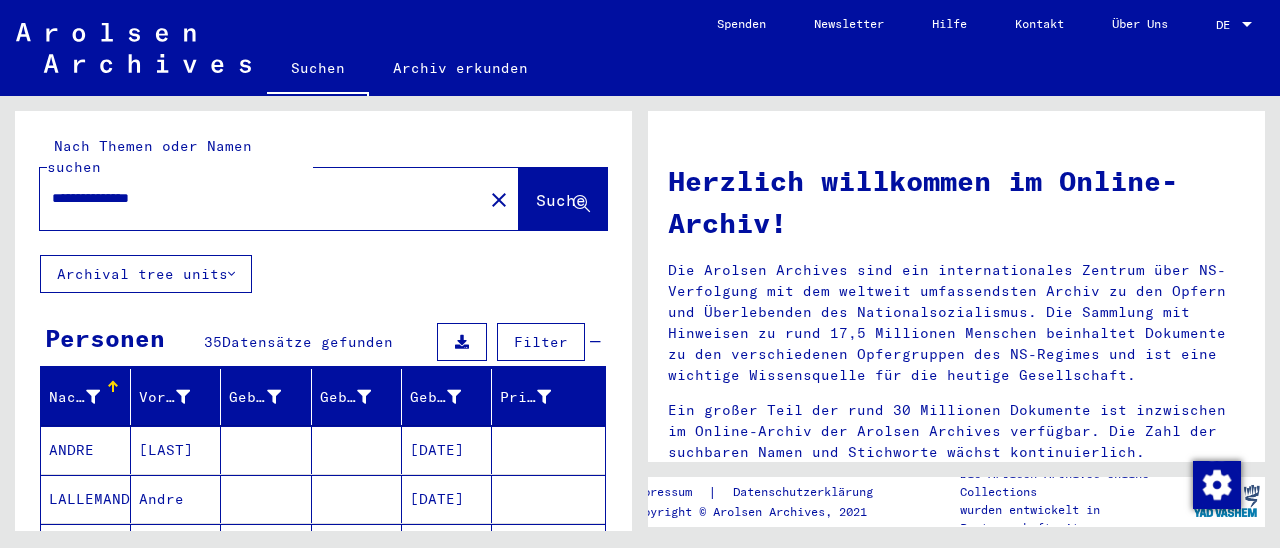 scroll, scrollTop: 104, scrollLeft: 0, axis: vertical 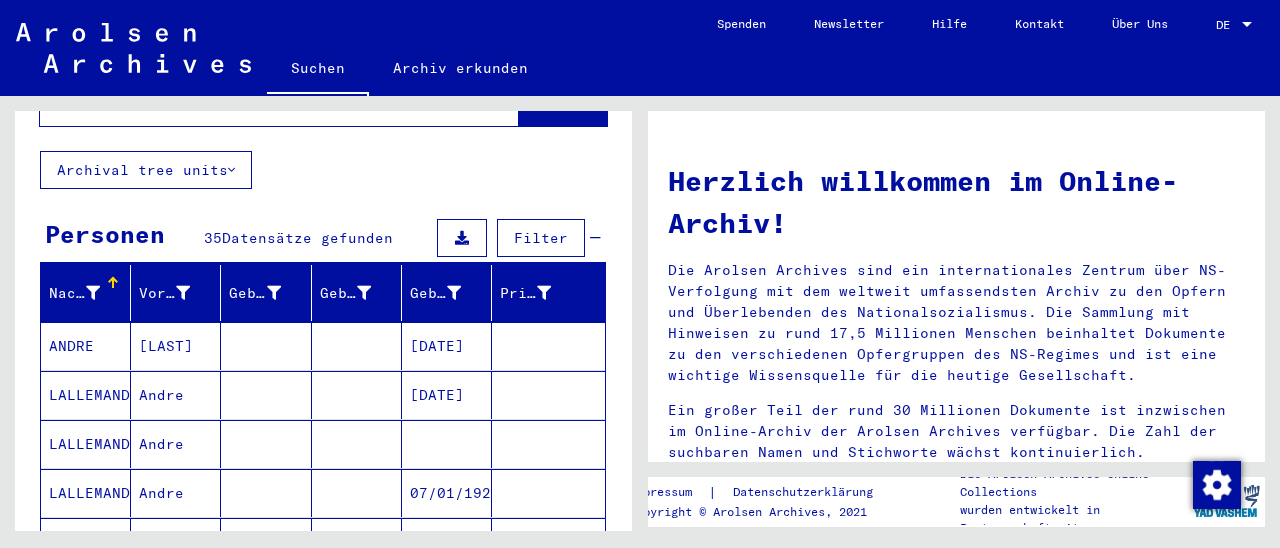 click at bounding box center [548, 395] 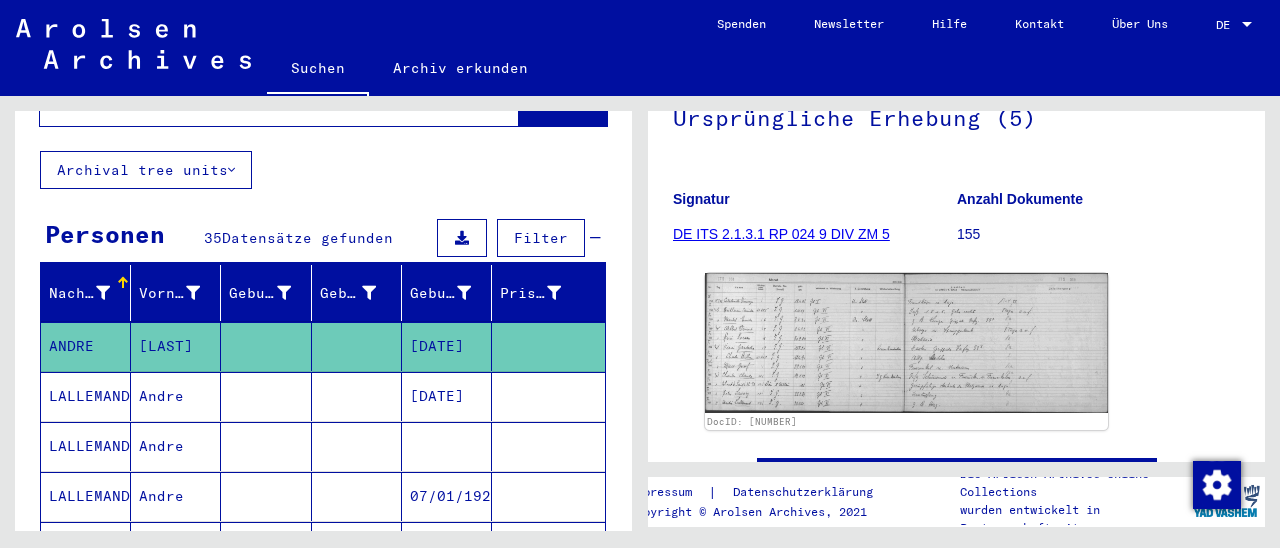 scroll, scrollTop: 312, scrollLeft: 0, axis: vertical 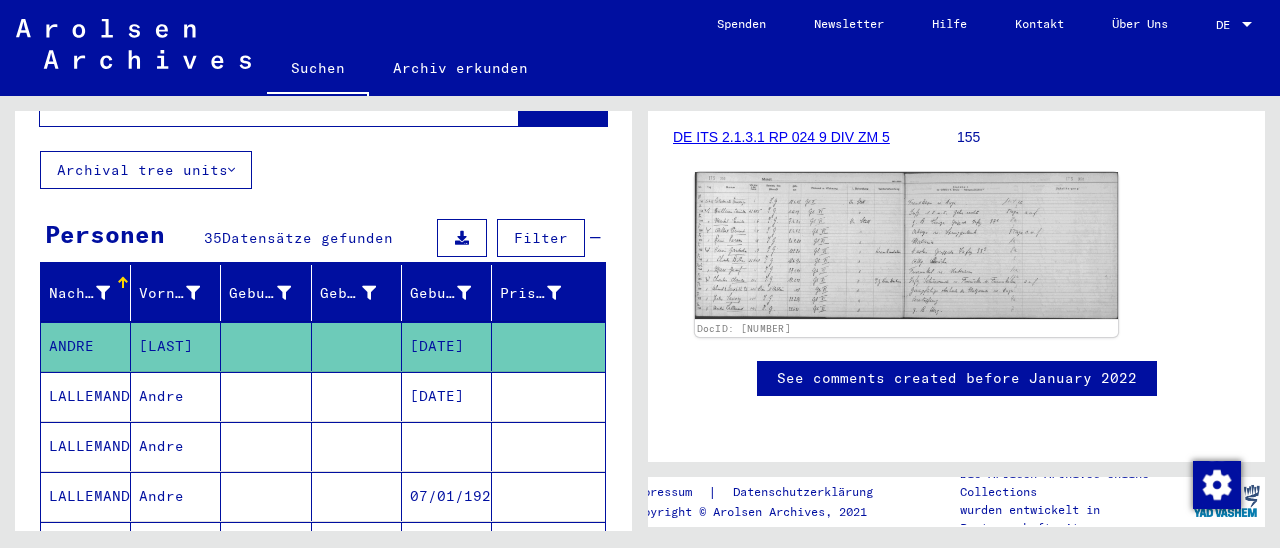 click 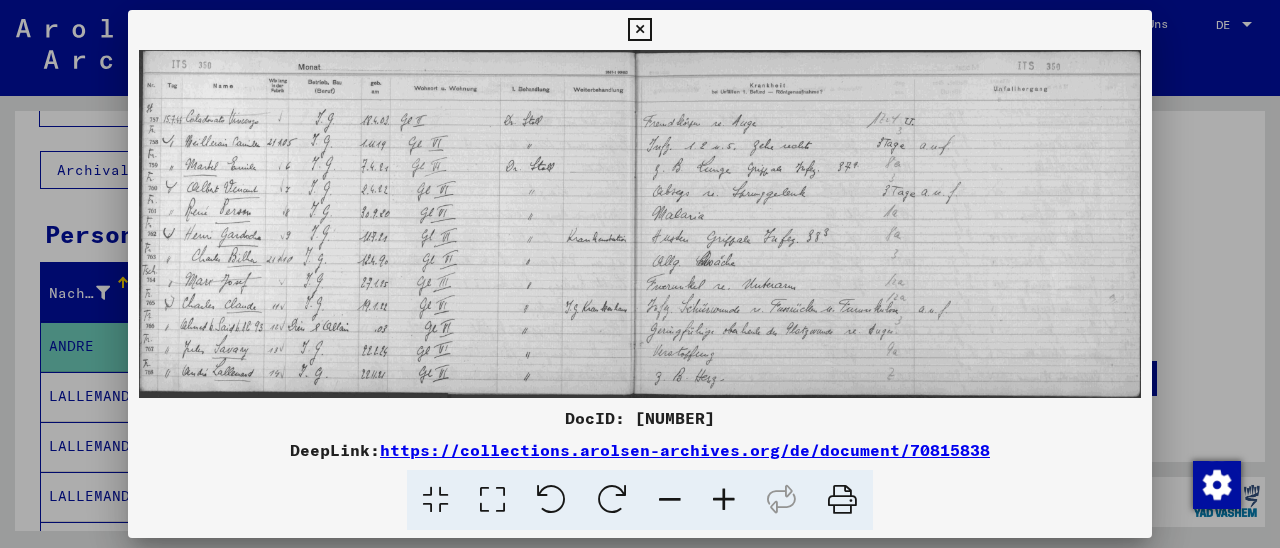 click at bounding box center (724, 500) 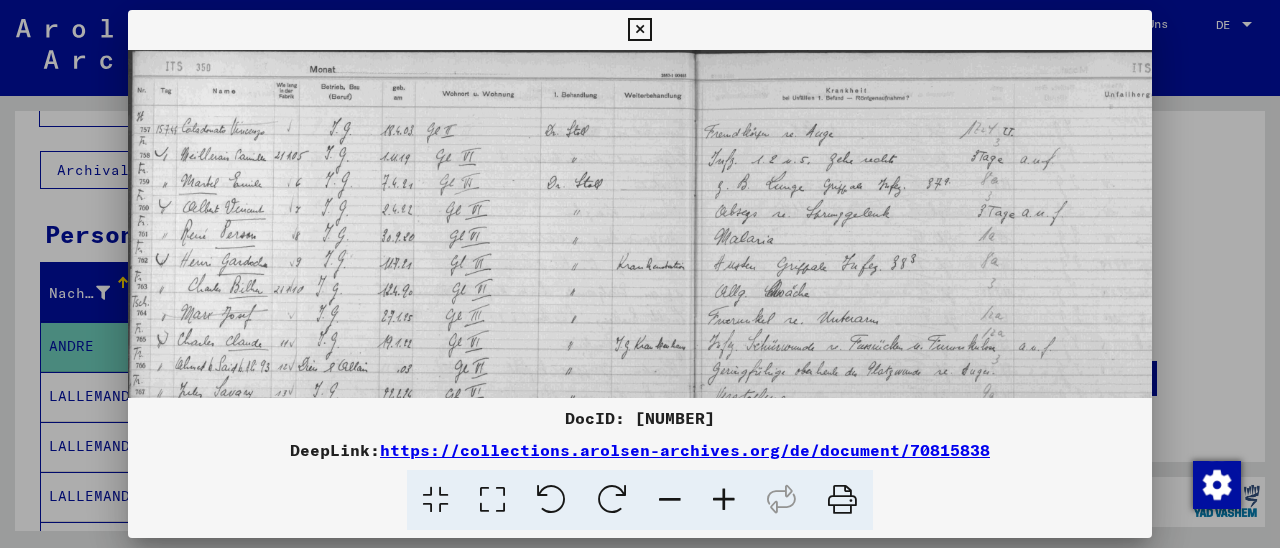 click at bounding box center [724, 500] 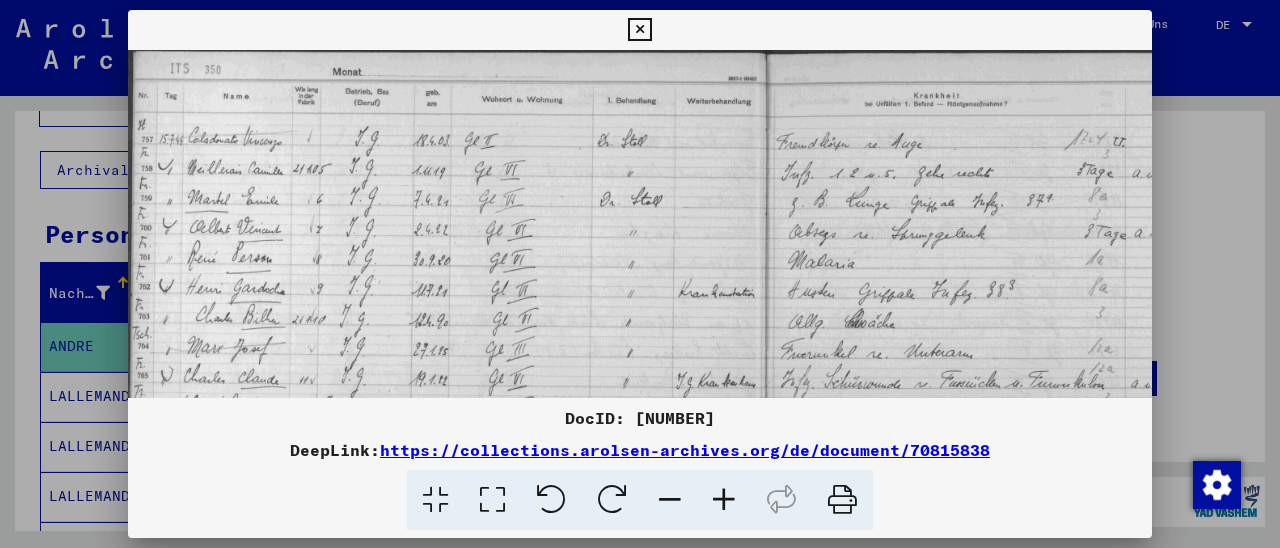 click at bounding box center [724, 500] 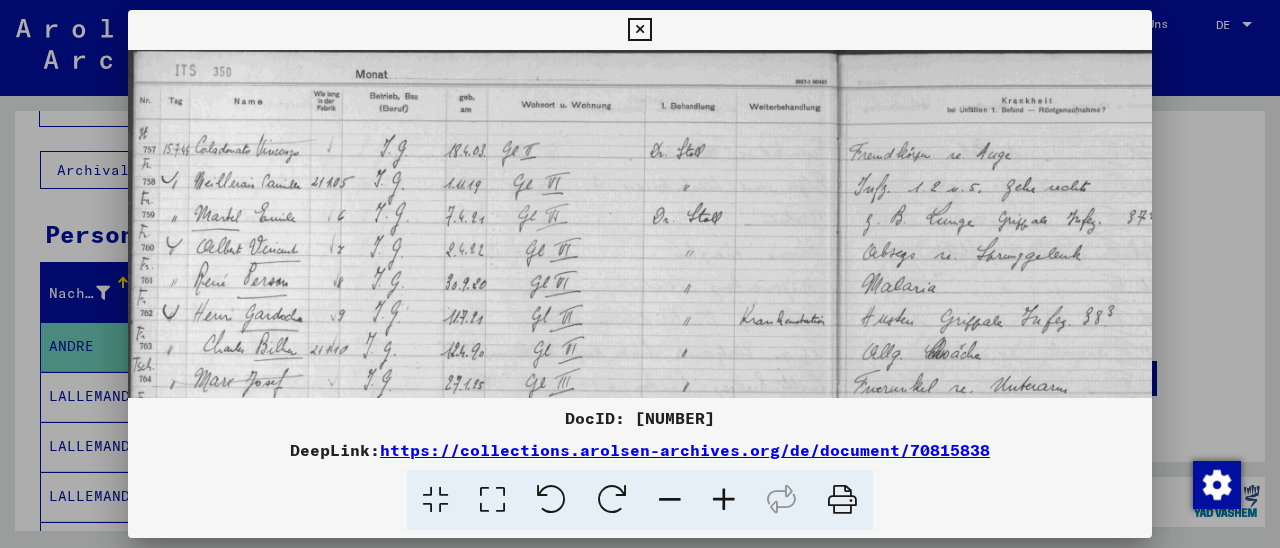 click at bounding box center [724, 500] 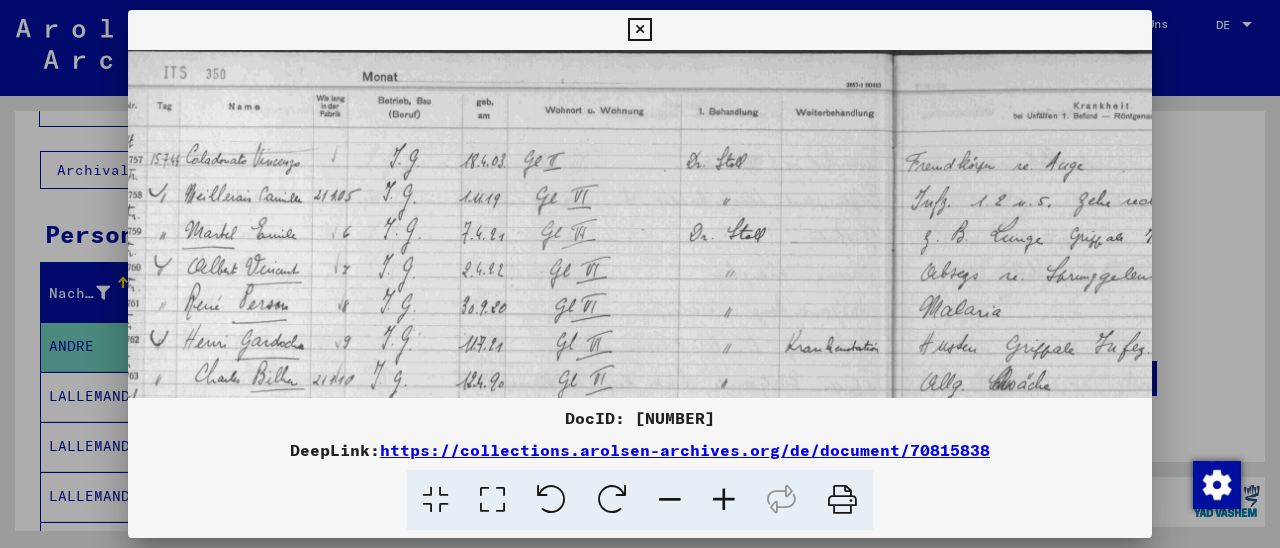 scroll, scrollTop: 0, scrollLeft: 17, axis: horizontal 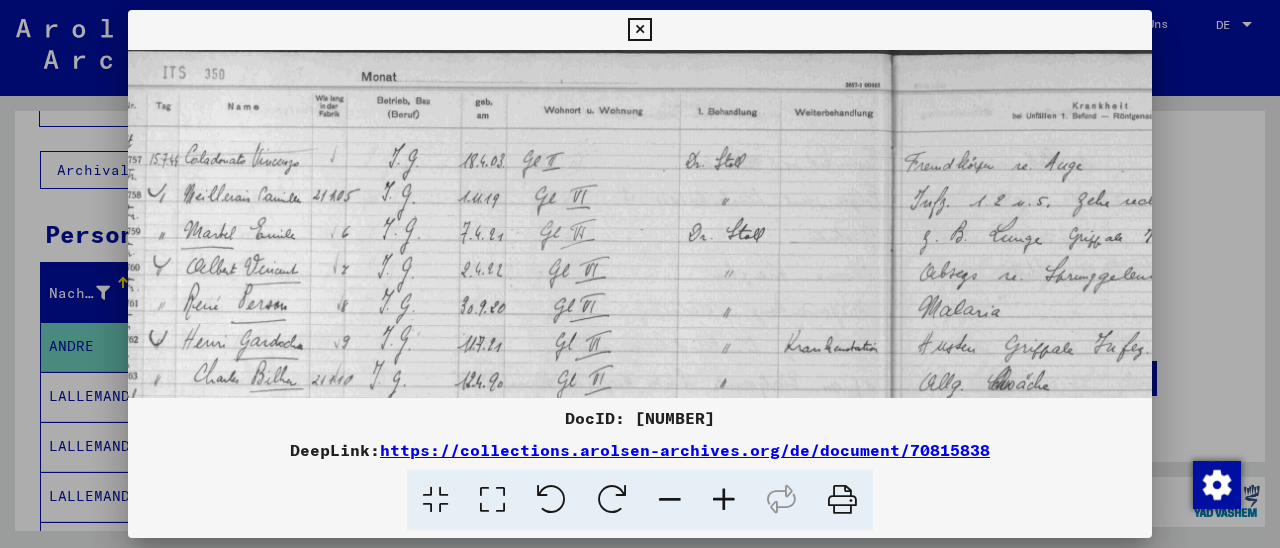 drag, startPoint x: 684, startPoint y: 355, endPoint x: 752, endPoint y: 379, distance: 72.11102 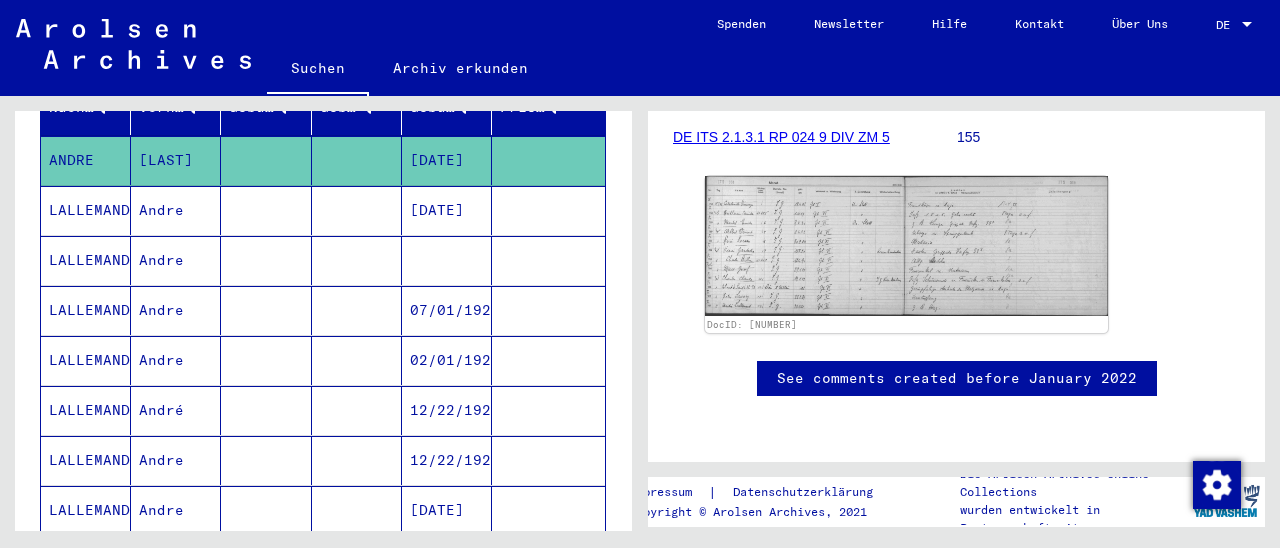 scroll, scrollTop: 416, scrollLeft: 0, axis: vertical 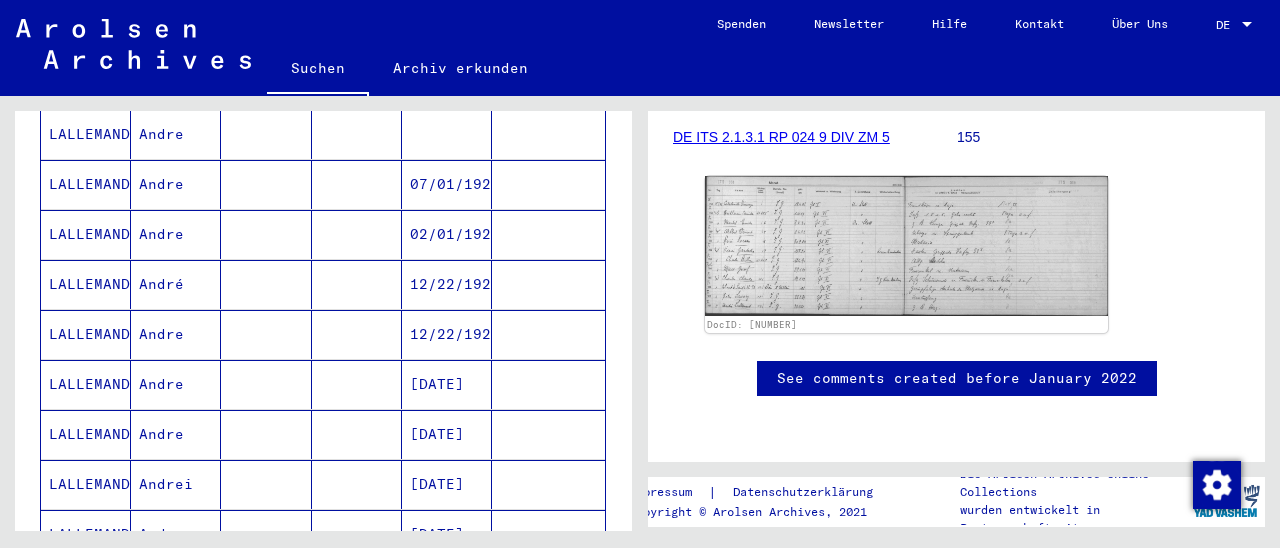 click at bounding box center [548, 334] 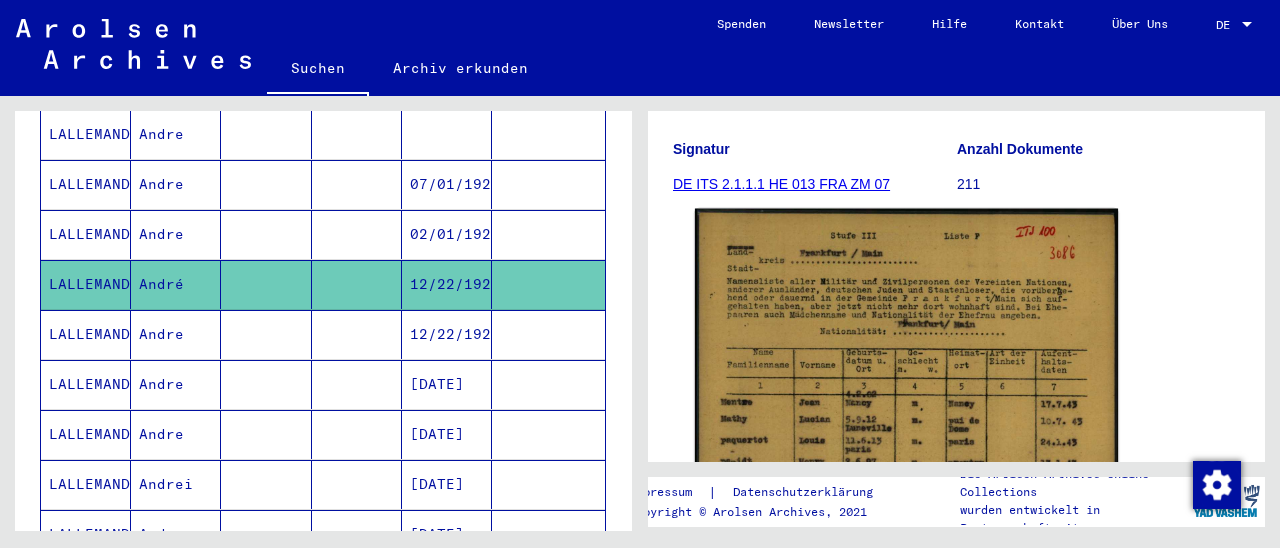 scroll, scrollTop: 416, scrollLeft: 0, axis: vertical 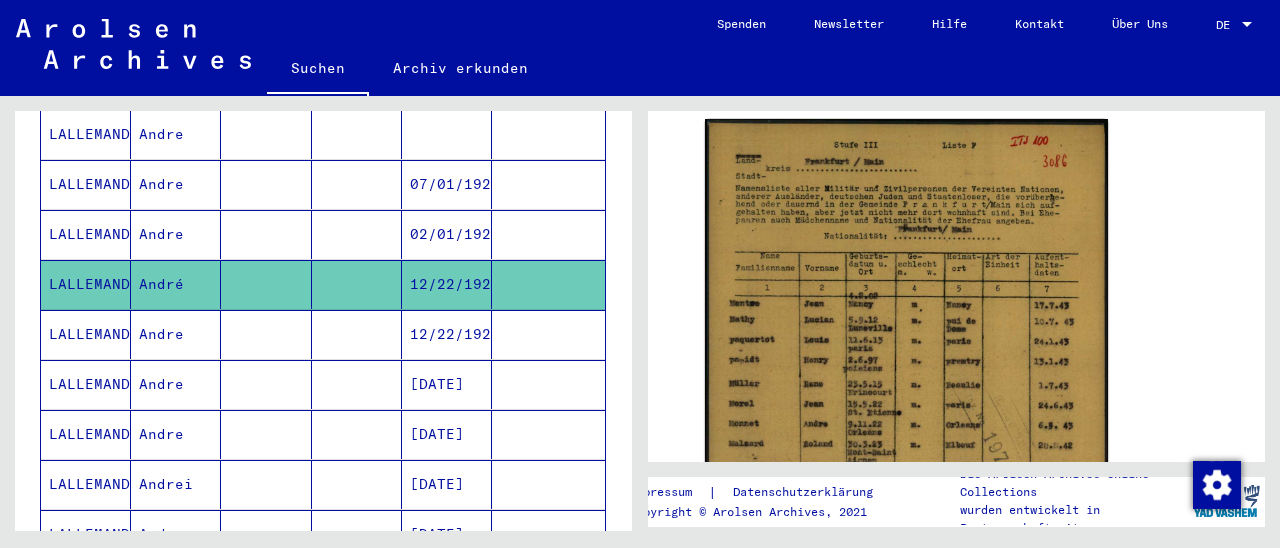 click at bounding box center [548, 384] 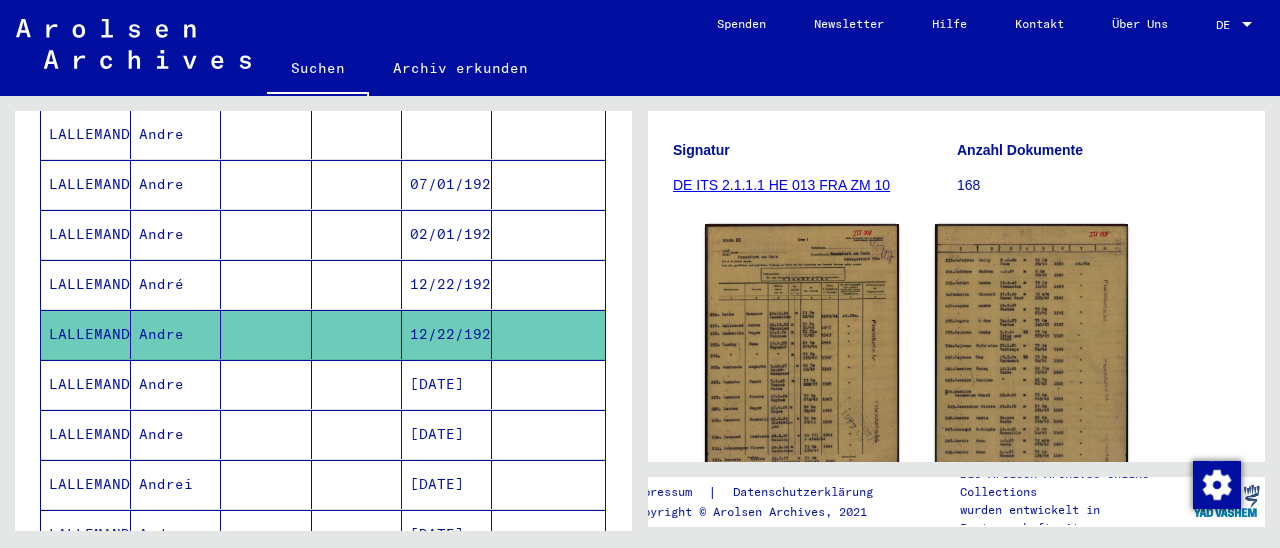 scroll, scrollTop: 312, scrollLeft: 0, axis: vertical 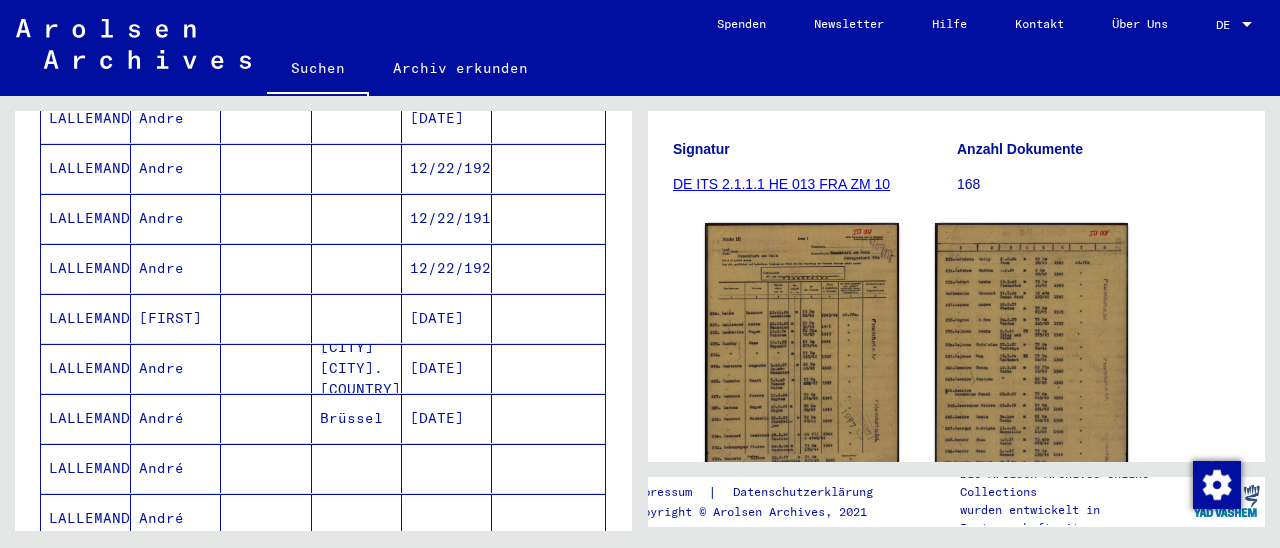 click at bounding box center (548, 318) 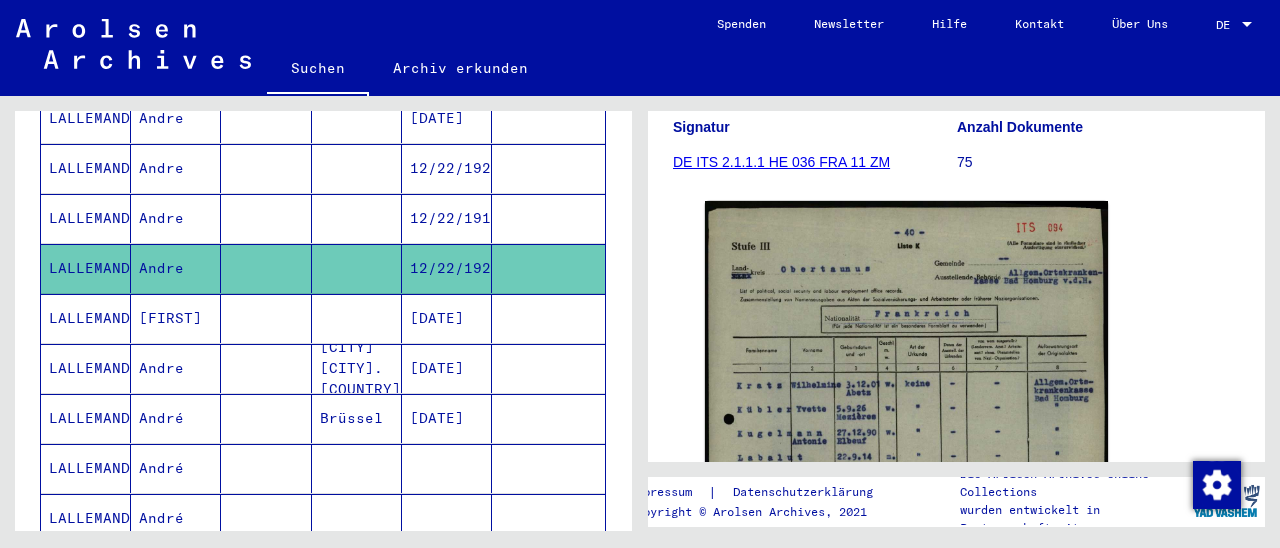 scroll, scrollTop: 312, scrollLeft: 0, axis: vertical 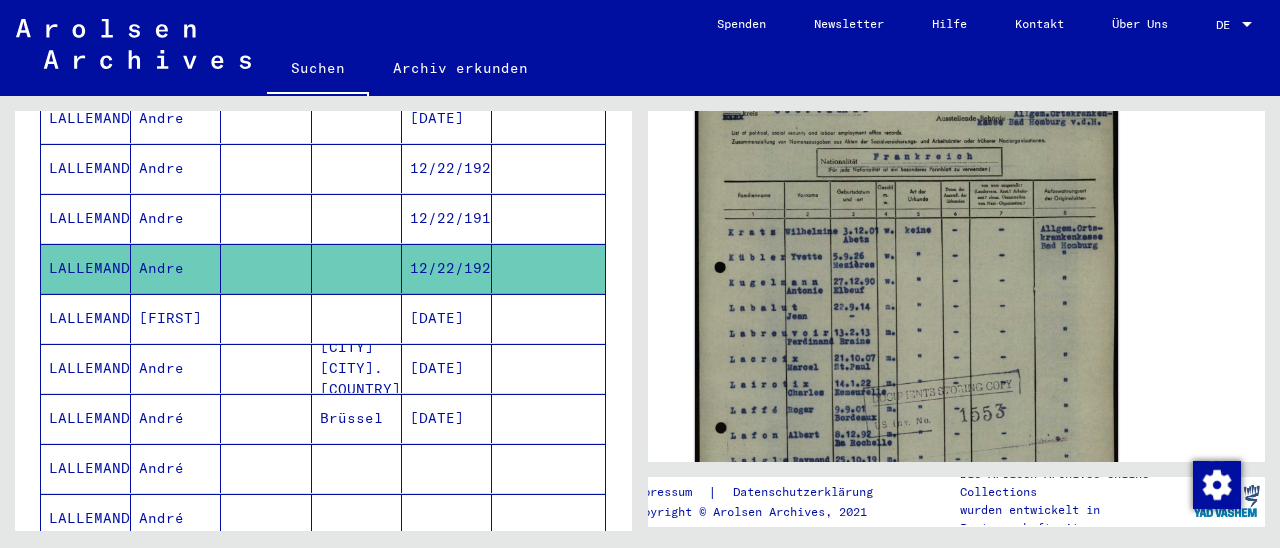 click 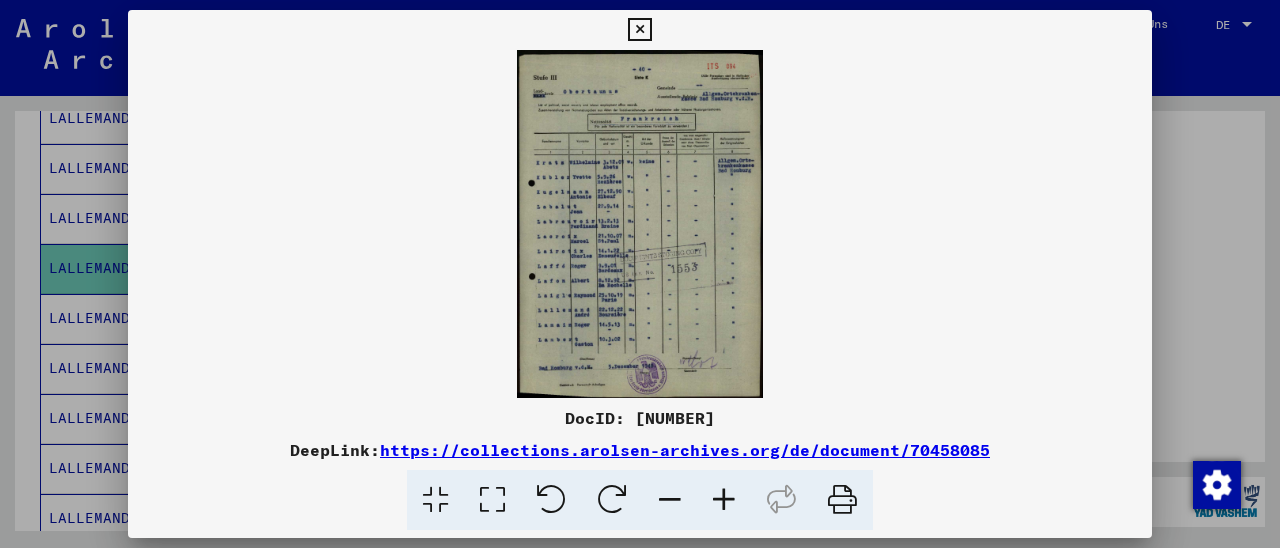 scroll, scrollTop: 416, scrollLeft: 0, axis: vertical 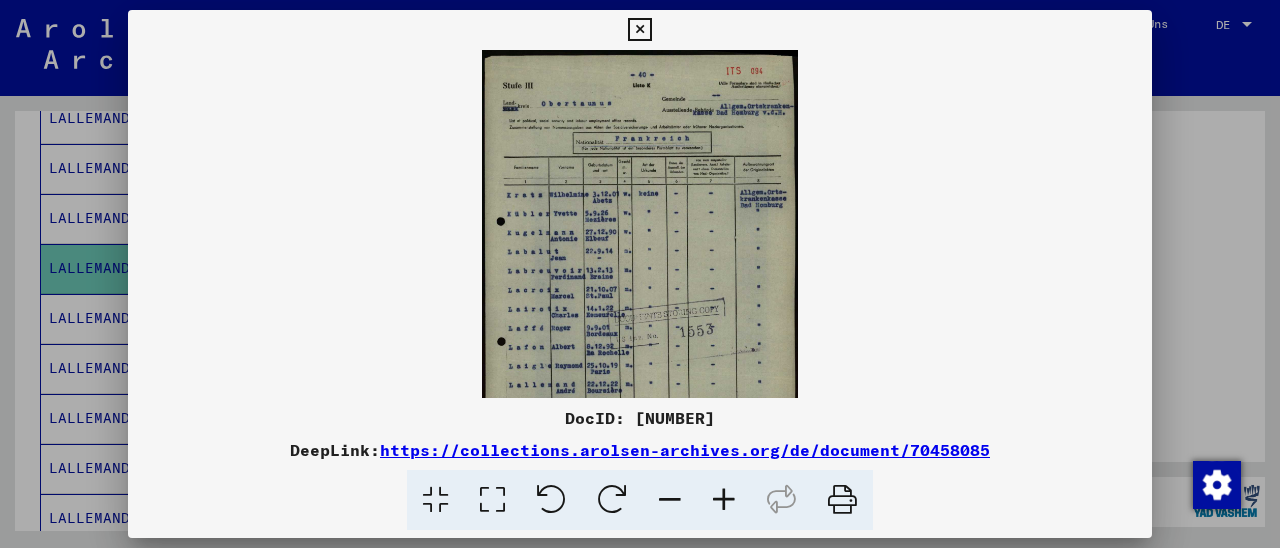 click at bounding box center (724, 500) 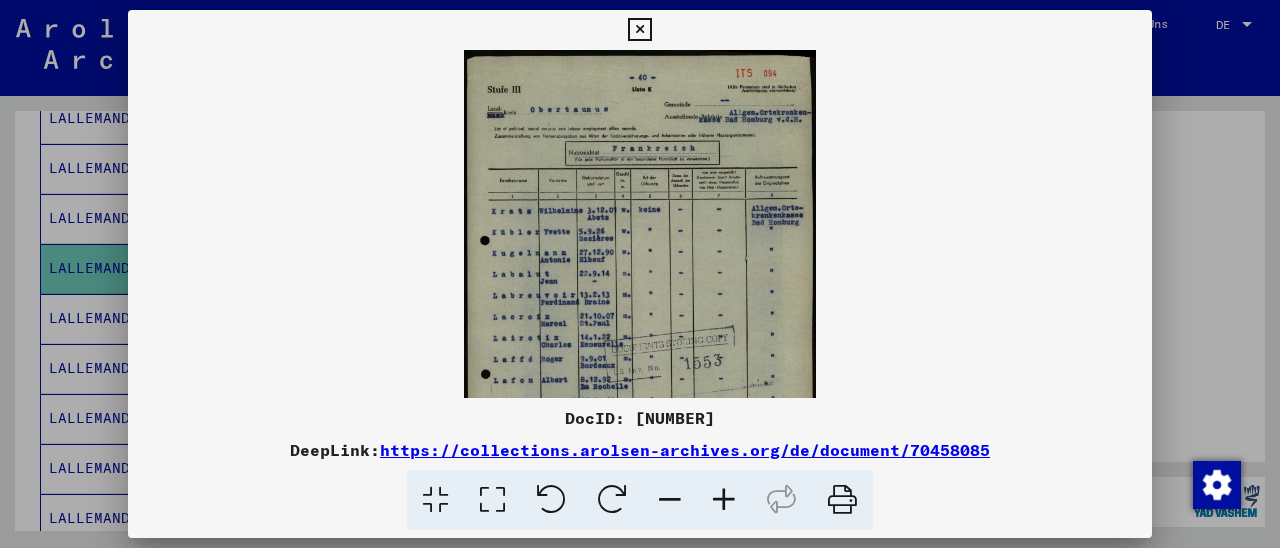 click at bounding box center [724, 500] 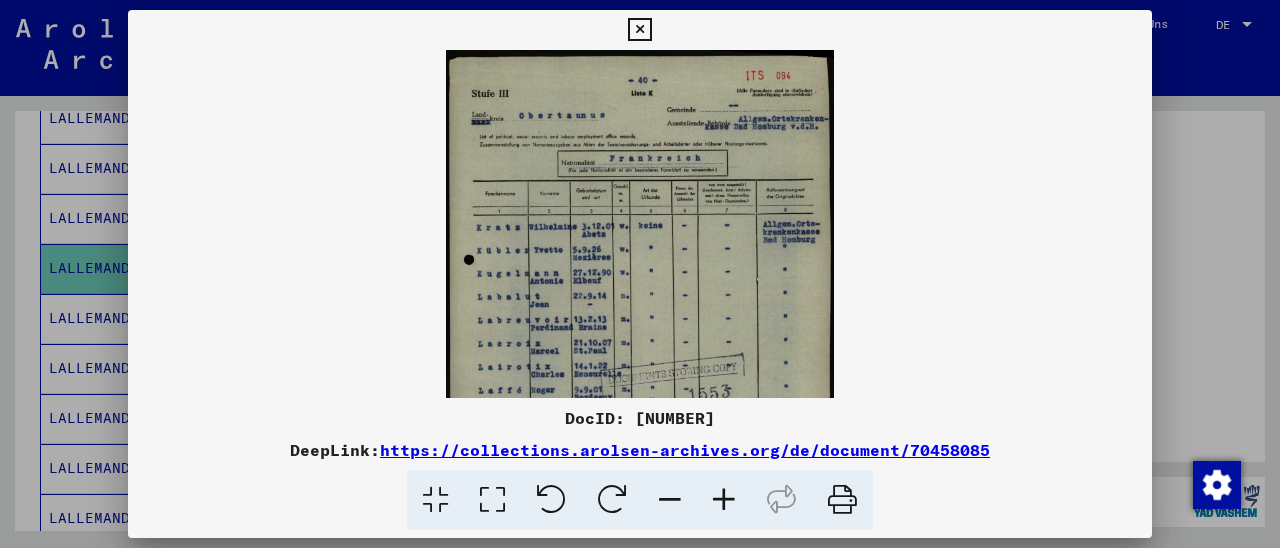 click at bounding box center [724, 500] 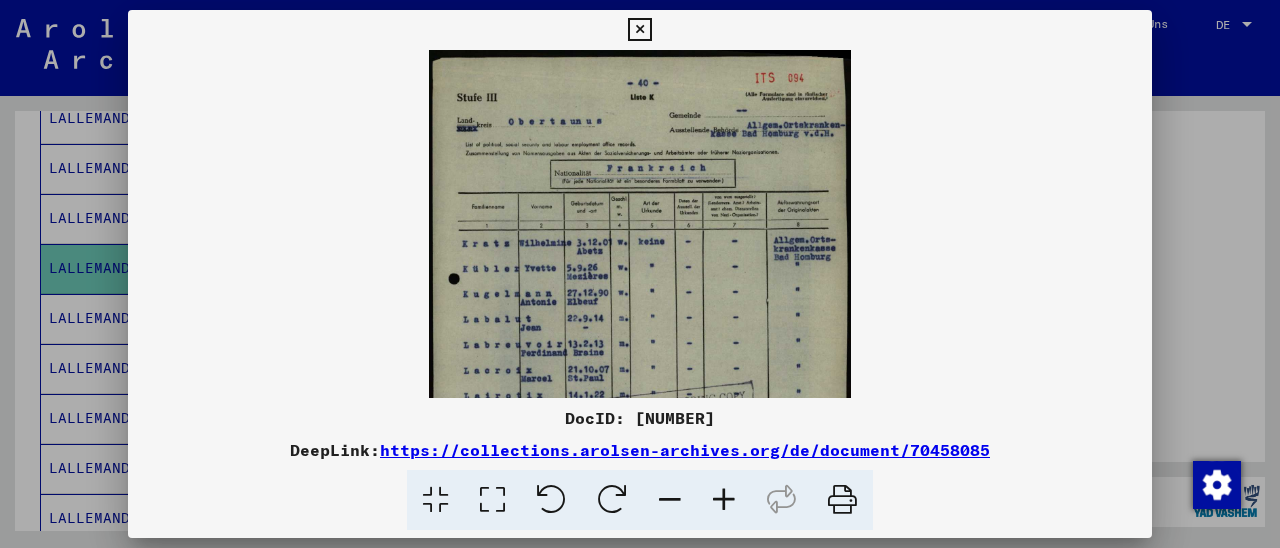 click at bounding box center (724, 500) 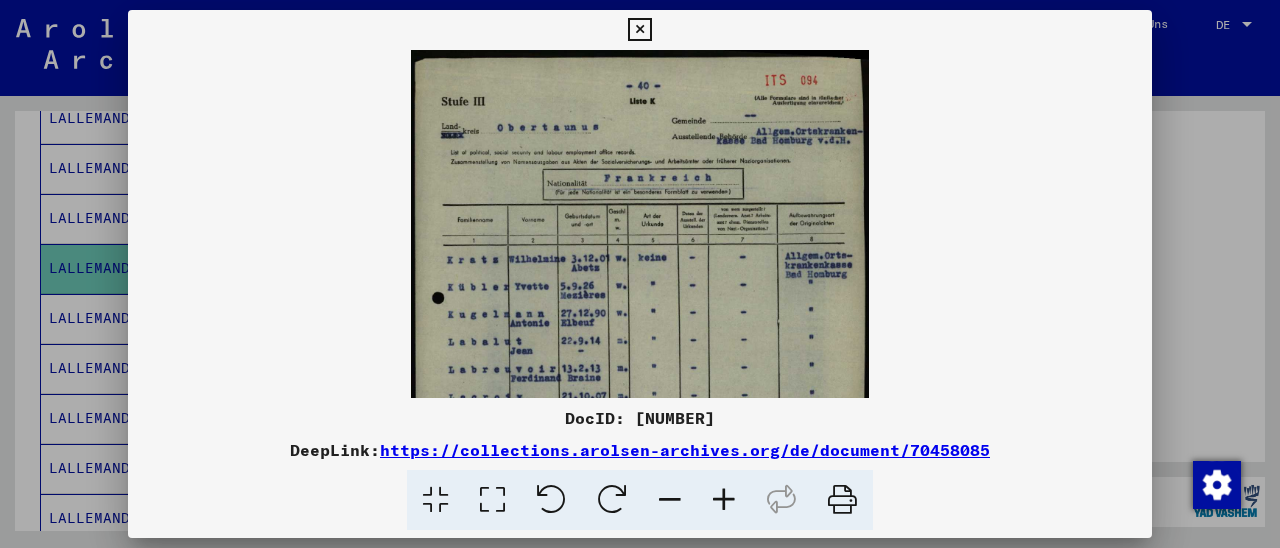 click at bounding box center (724, 500) 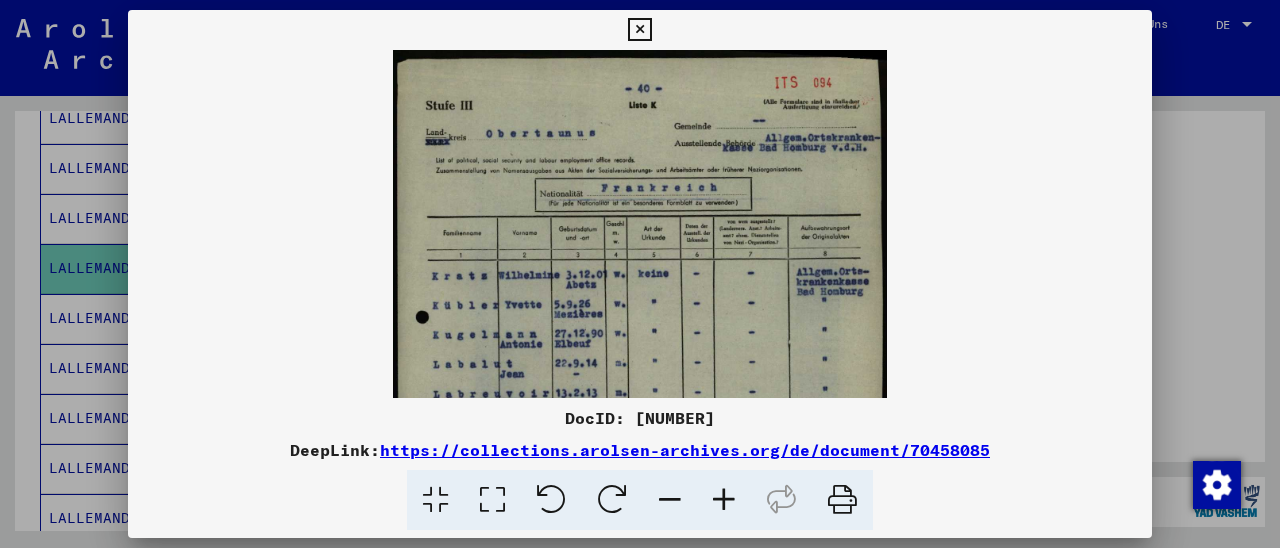click at bounding box center (724, 500) 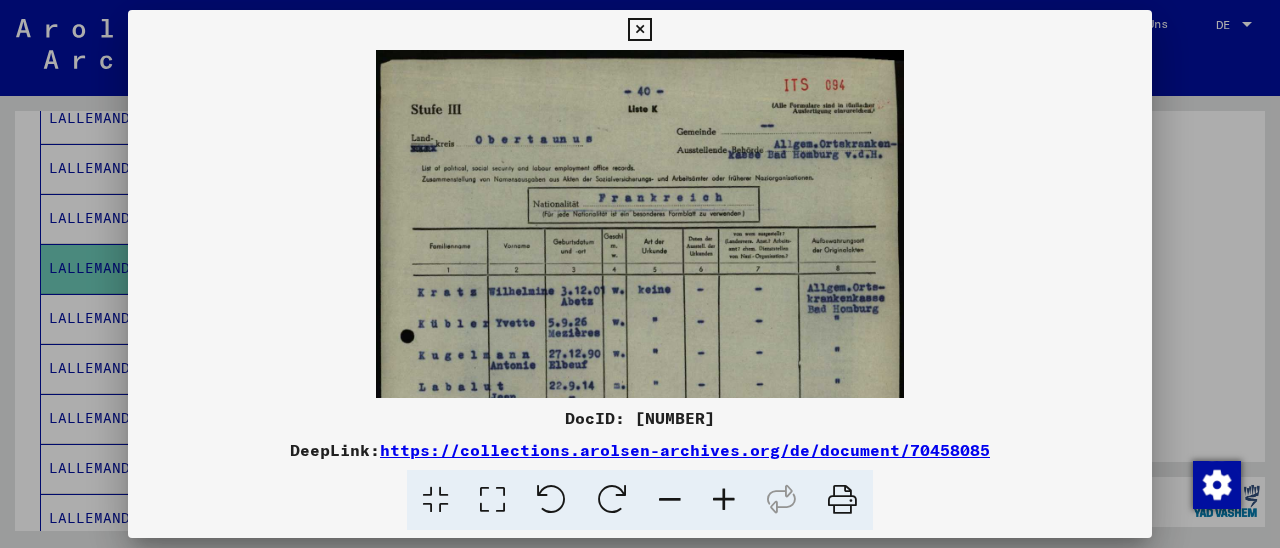 click at bounding box center (724, 500) 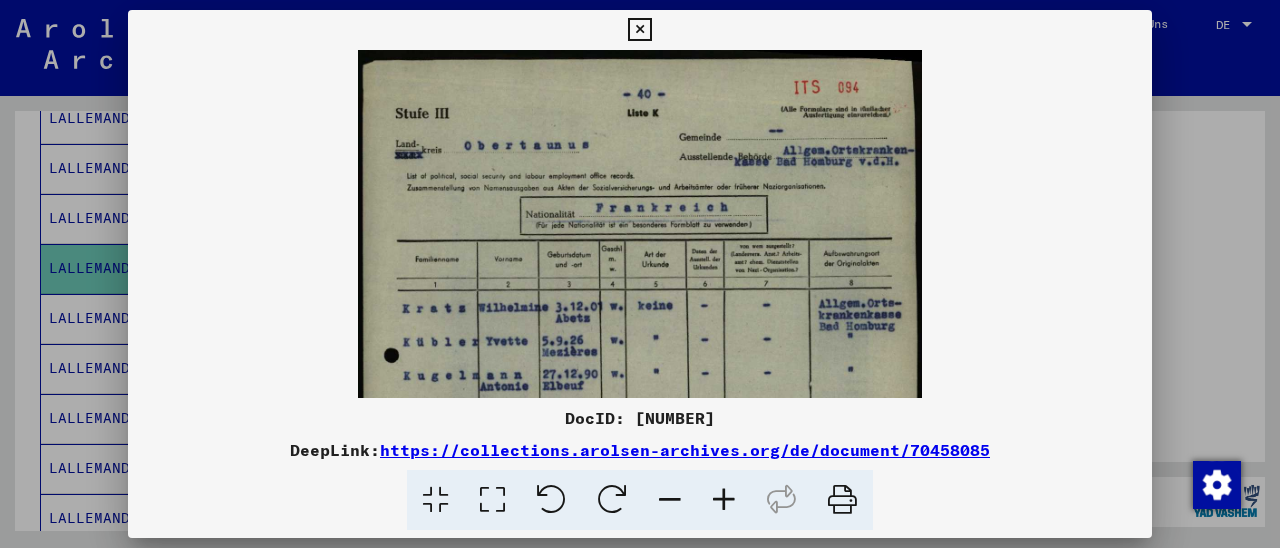 click at bounding box center (724, 500) 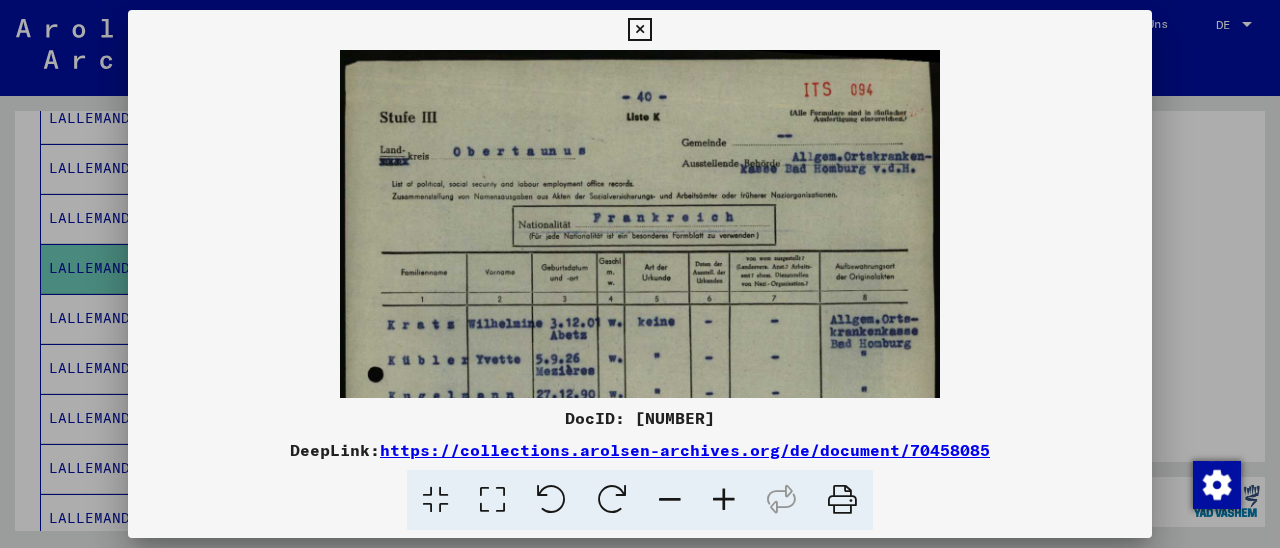 click at bounding box center (724, 500) 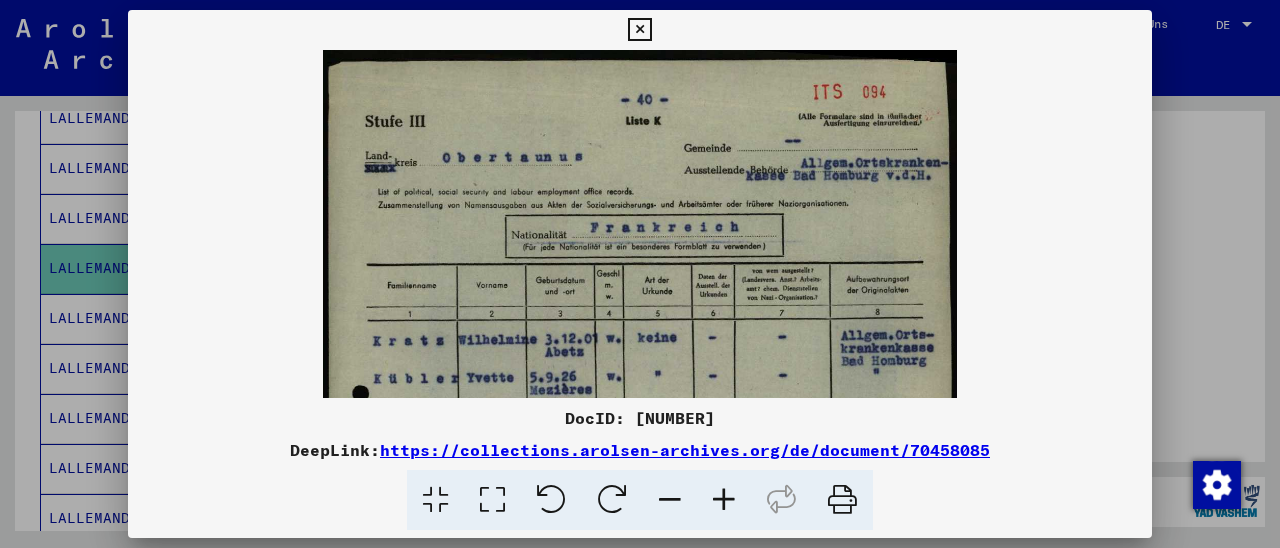 click at bounding box center (724, 500) 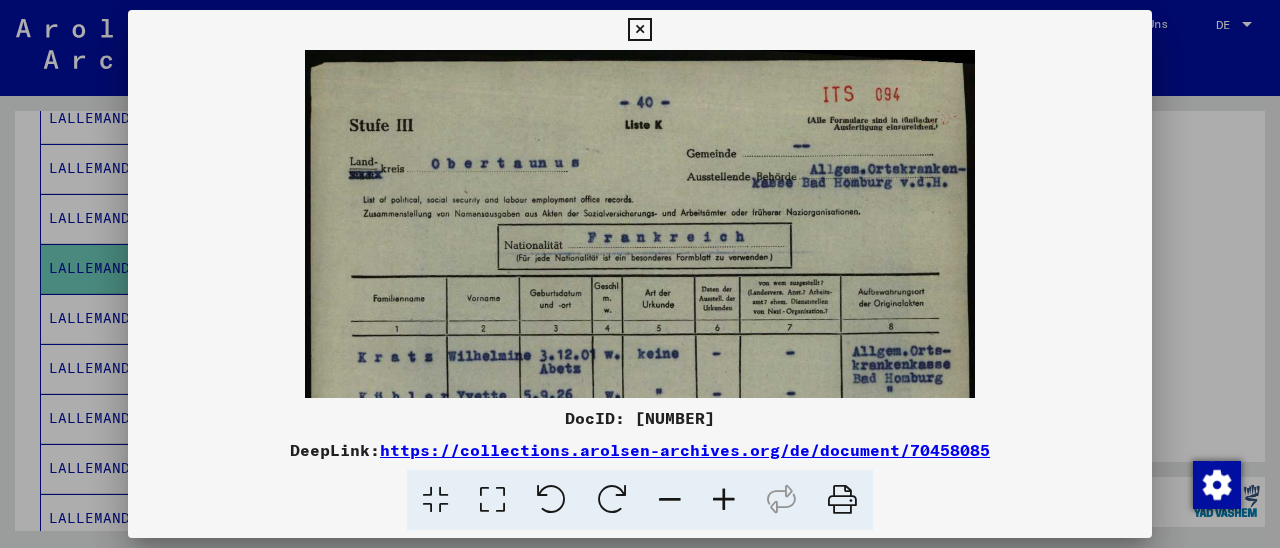 click at bounding box center [724, 500] 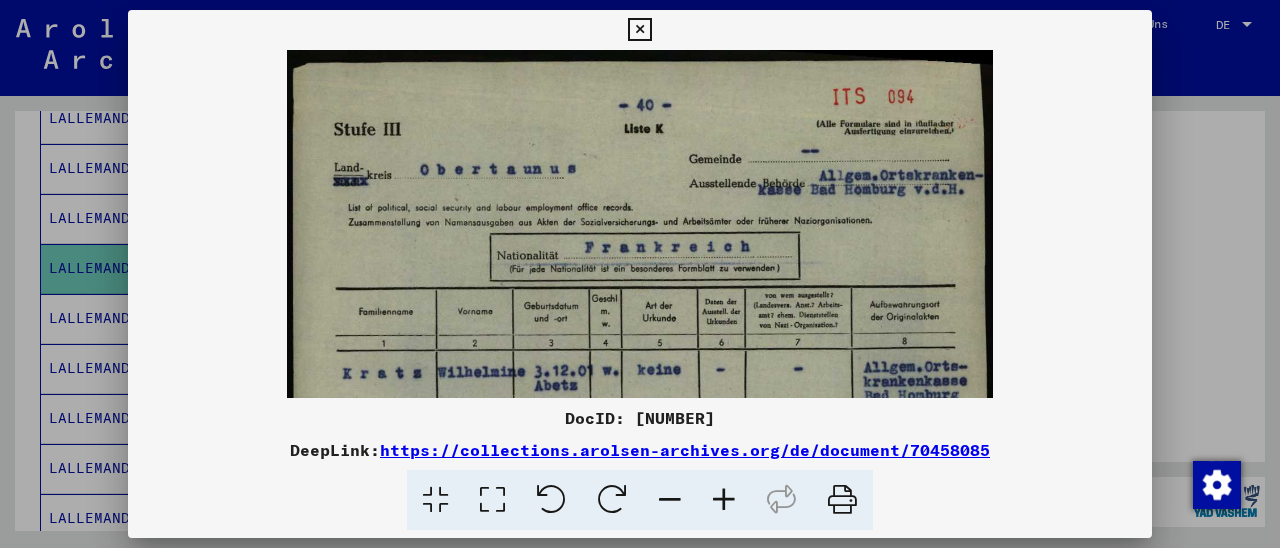 click at bounding box center [724, 500] 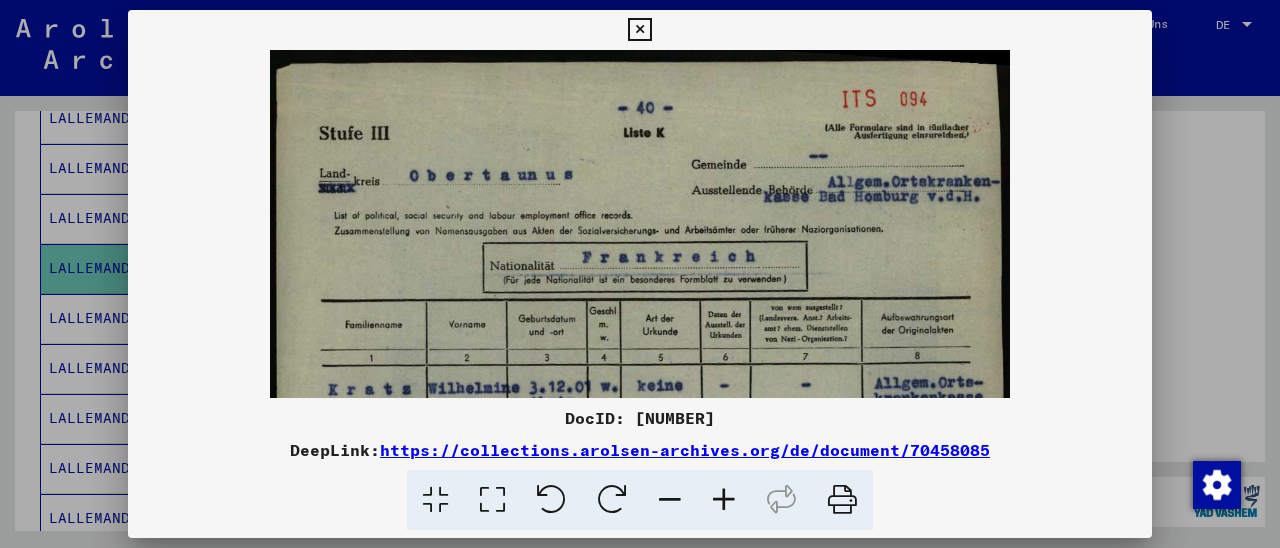 click at bounding box center (724, 500) 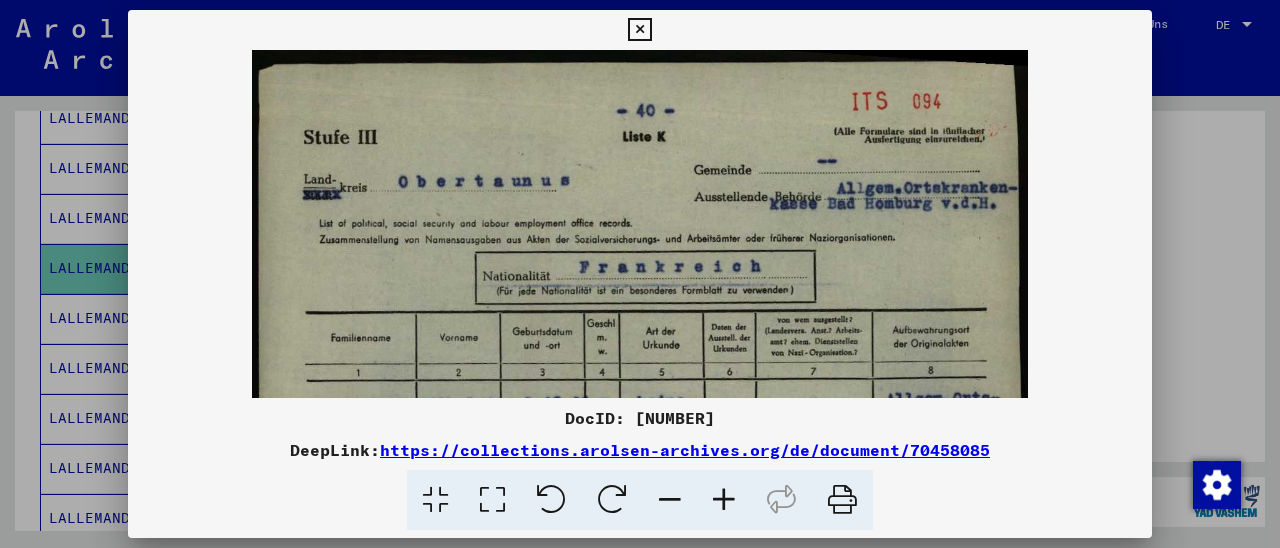 click at bounding box center [724, 500] 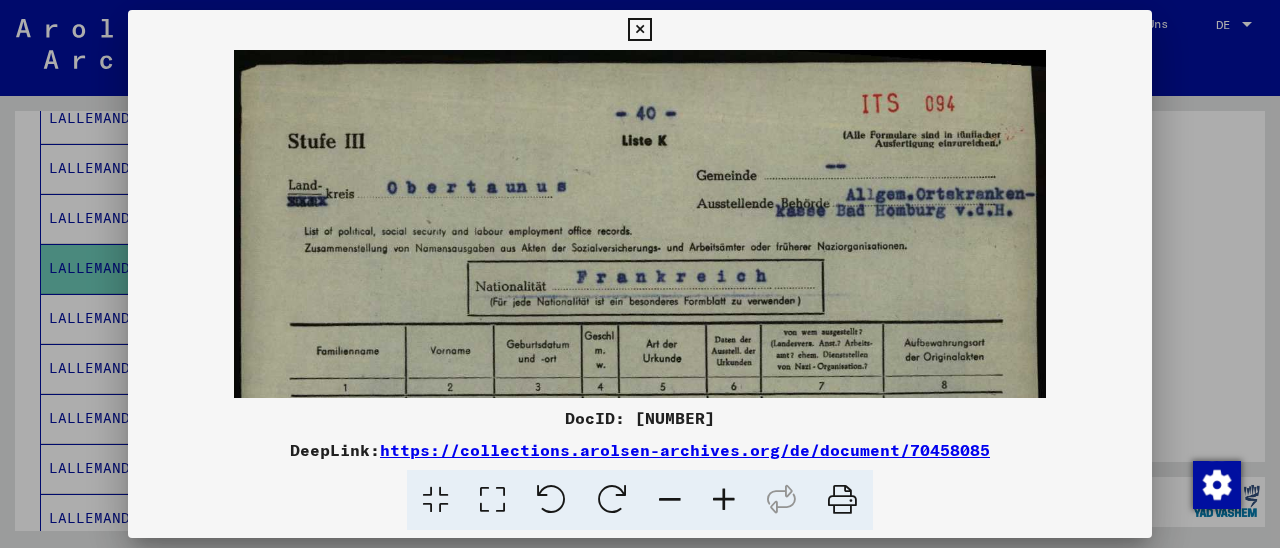 click at bounding box center (724, 500) 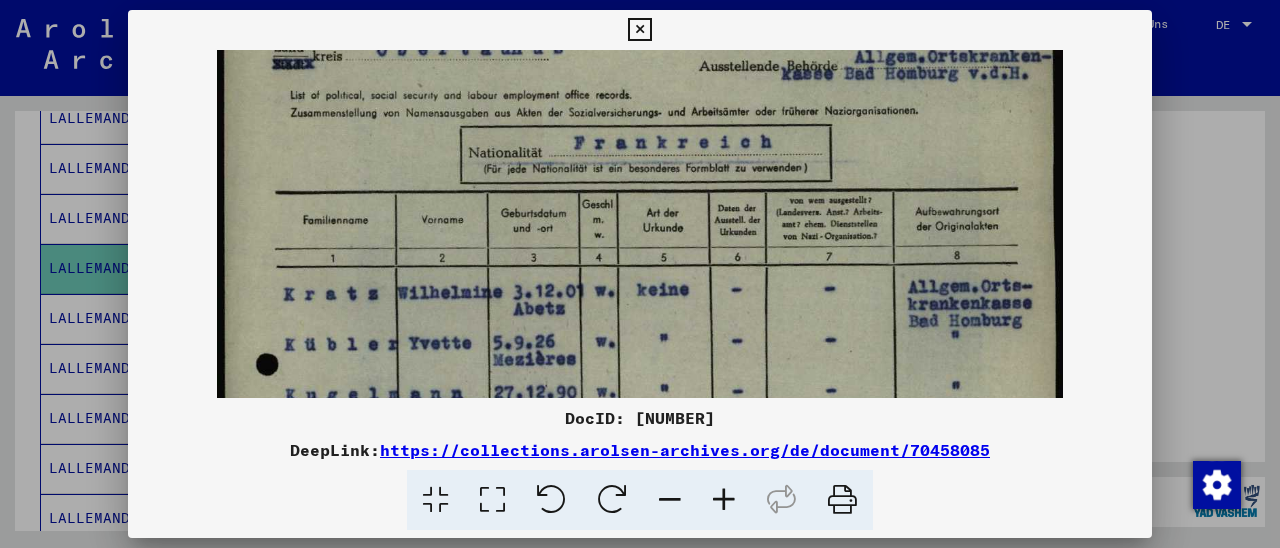 scroll, scrollTop: 176, scrollLeft: 0, axis: vertical 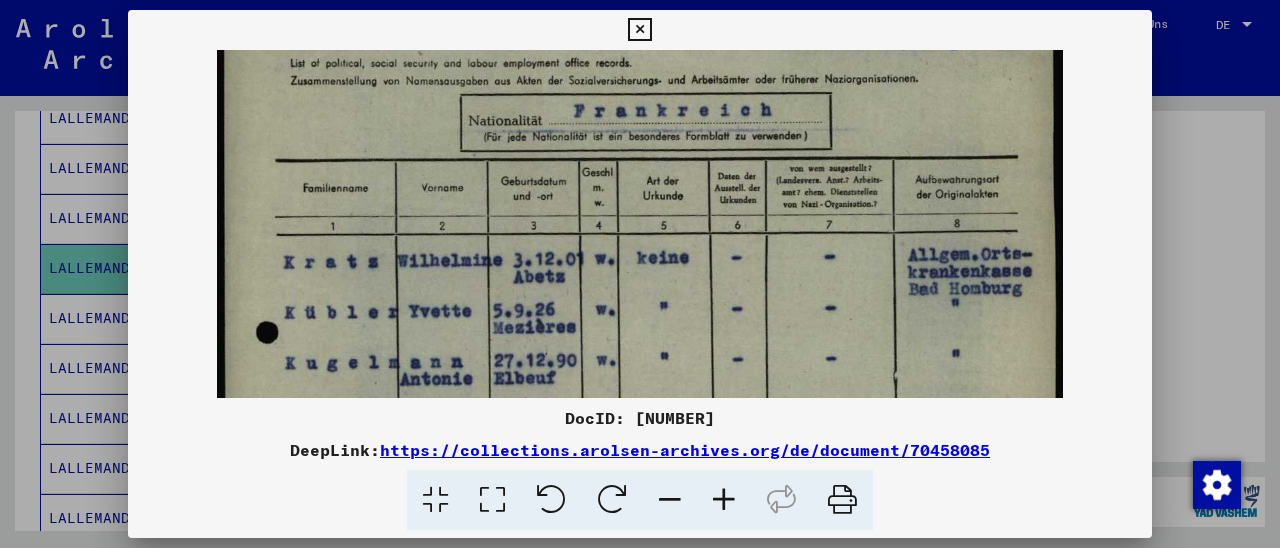 drag, startPoint x: 668, startPoint y: 314, endPoint x: 719, endPoint y: 141, distance: 180.36075 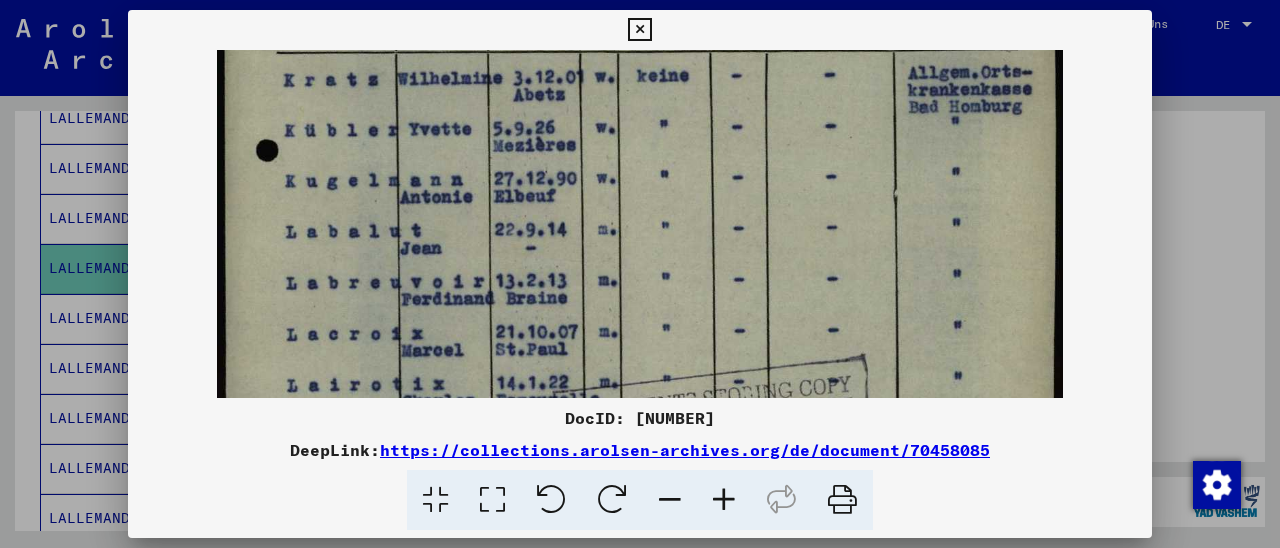 scroll, scrollTop: 418, scrollLeft: 0, axis: vertical 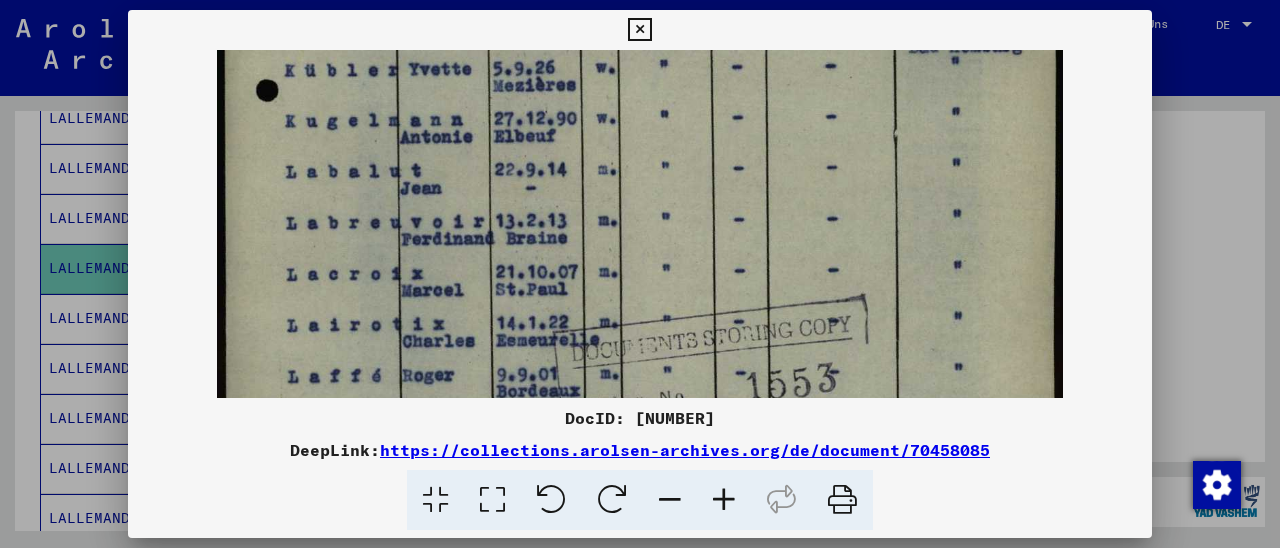 drag, startPoint x: 640, startPoint y: 313, endPoint x: 671, endPoint y: 80, distance: 235.05319 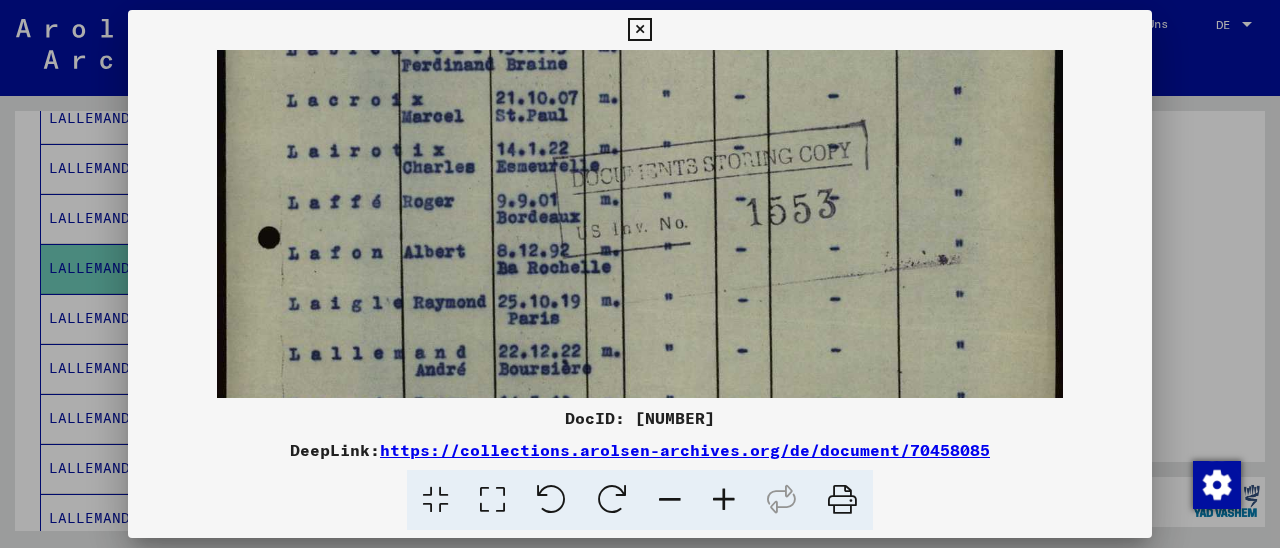 drag, startPoint x: 681, startPoint y: 267, endPoint x: 686, endPoint y: 97, distance: 170.07352 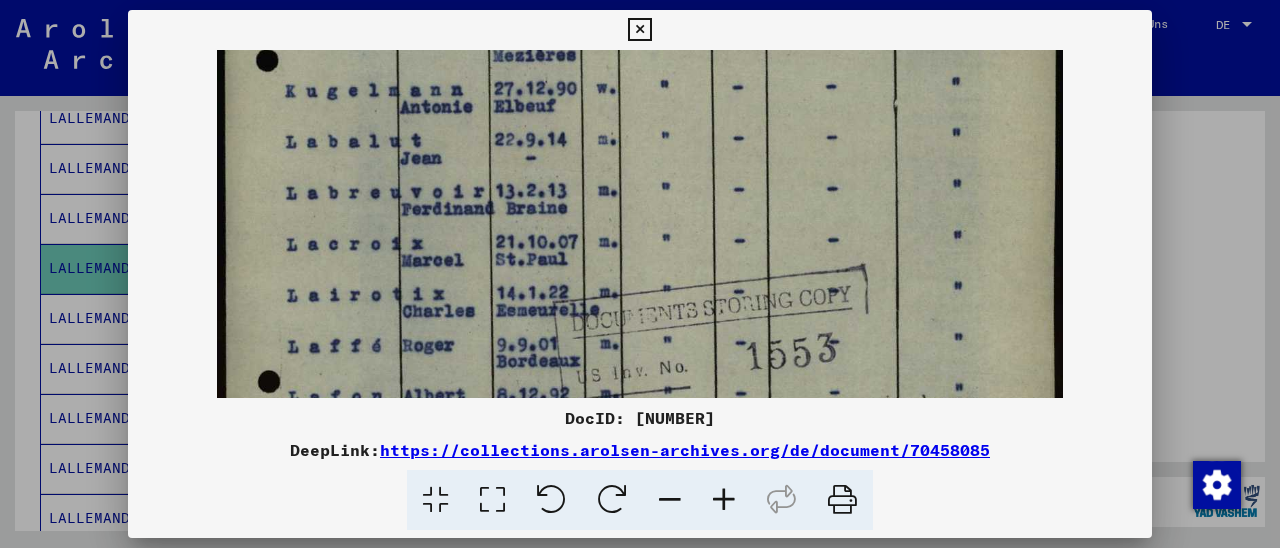 drag, startPoint x: 679, startPoint y: 282, endPoint x: 691, endPoint y: 415, distance: 133.54025 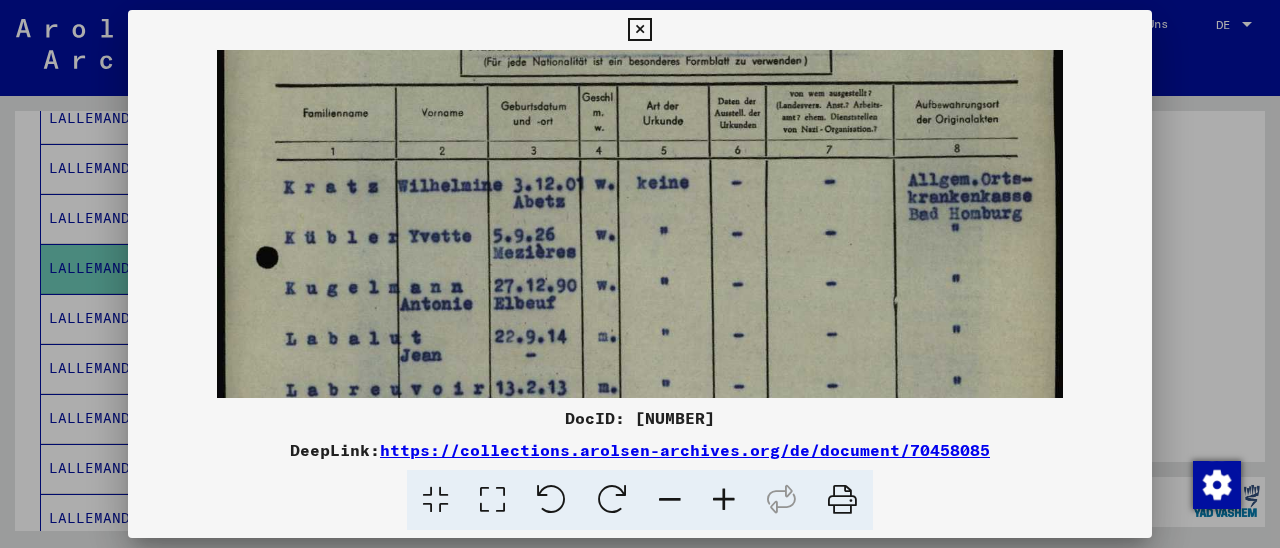 scroll, scrollTop: 246, scrollLeft: 0, axis: vertical 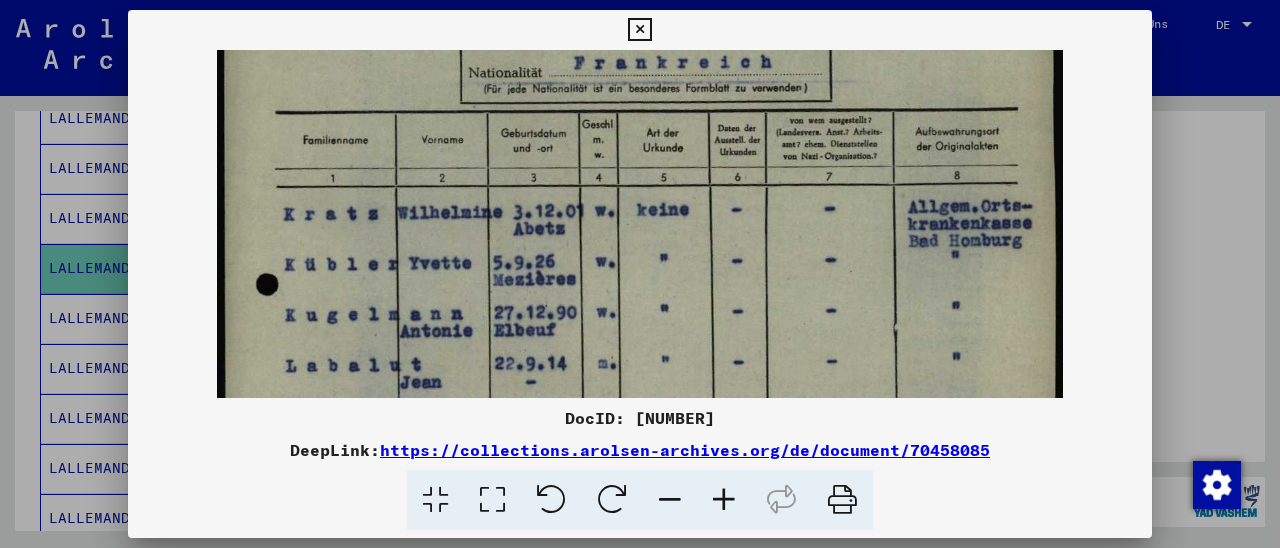 drag, startPoint x: 703, startPoint y: 173, endPoint x: 732, endPoint y: 389, distance: 217.93806 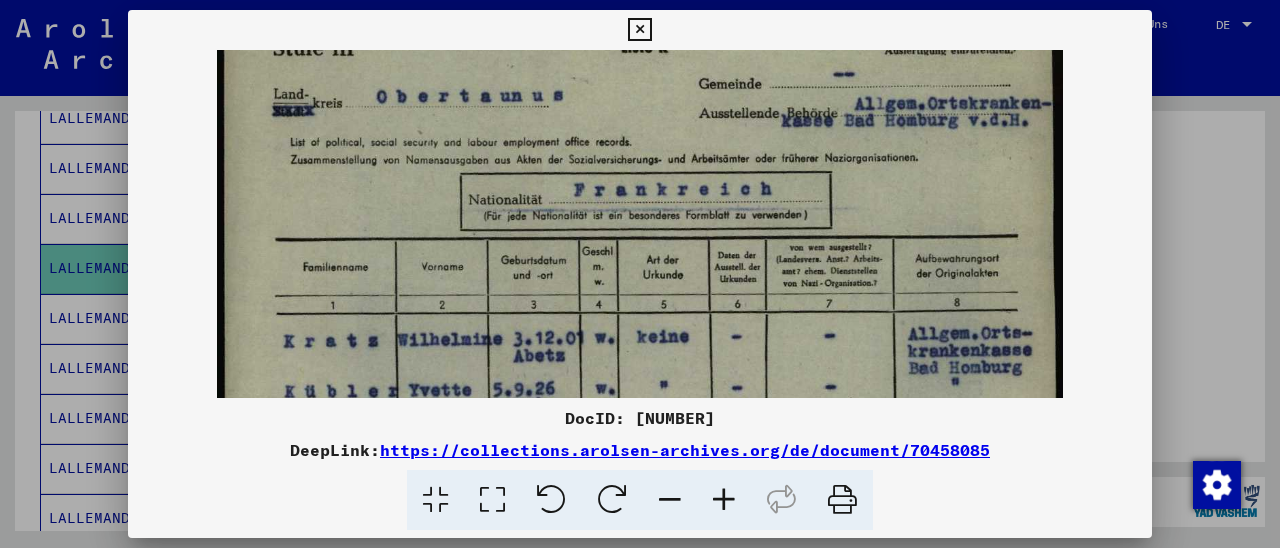 scroll, scrollTop: 116, scrollLeft: 0, axis: vertical 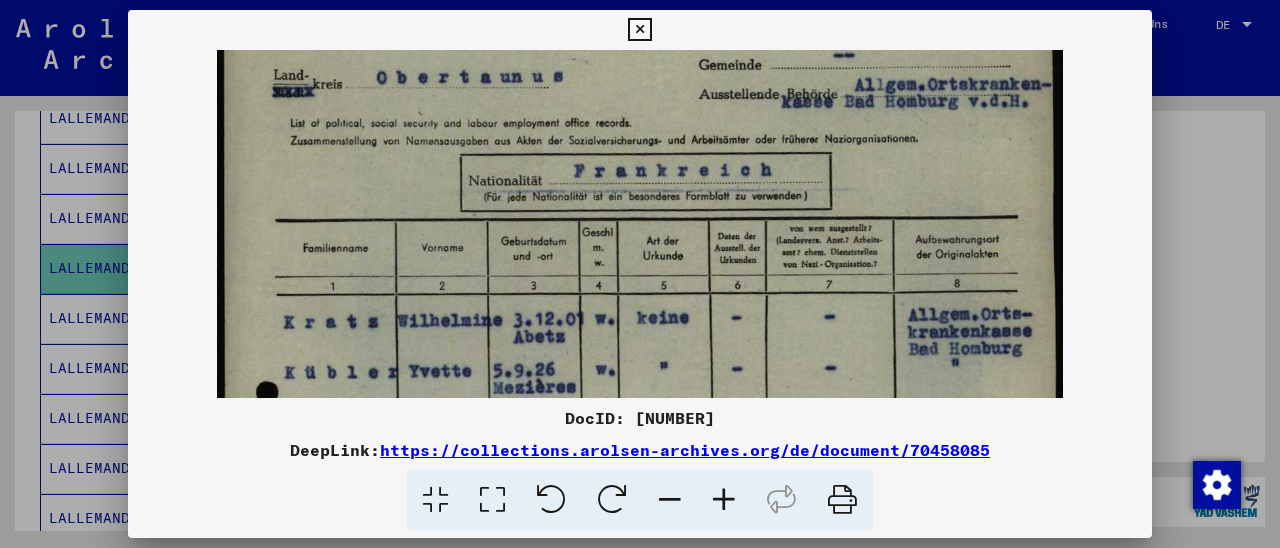 drag, startPoint x: 705, startPoint y: 228, endPoint x: 711, endPoint y: 327, distance: 99.18165 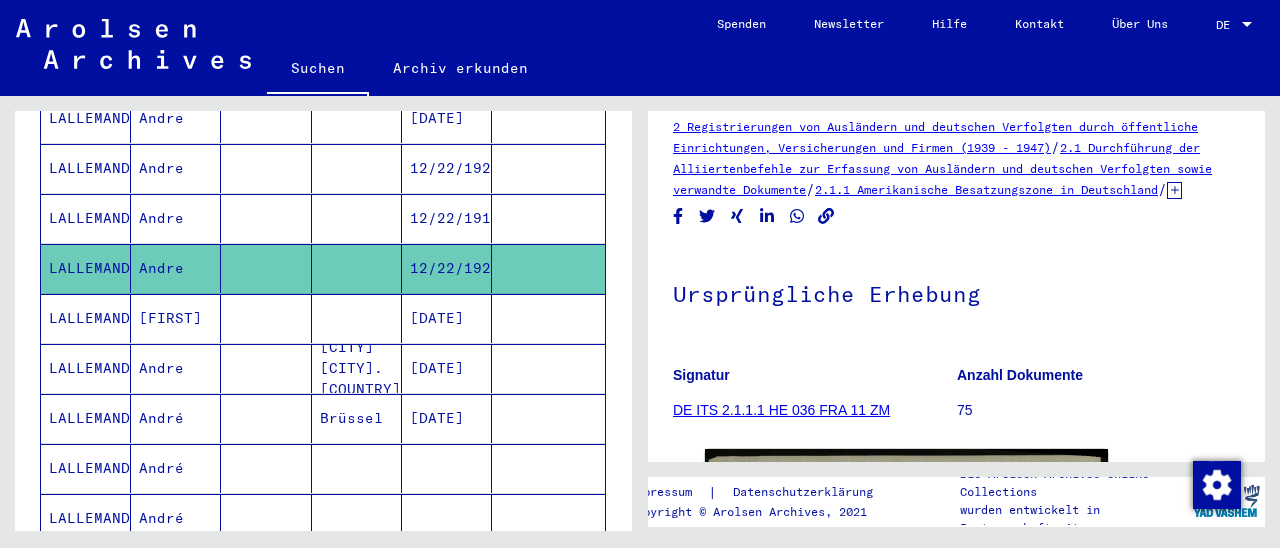 scroll, scrollTop: 0, scrollLeft: 0, axis: both 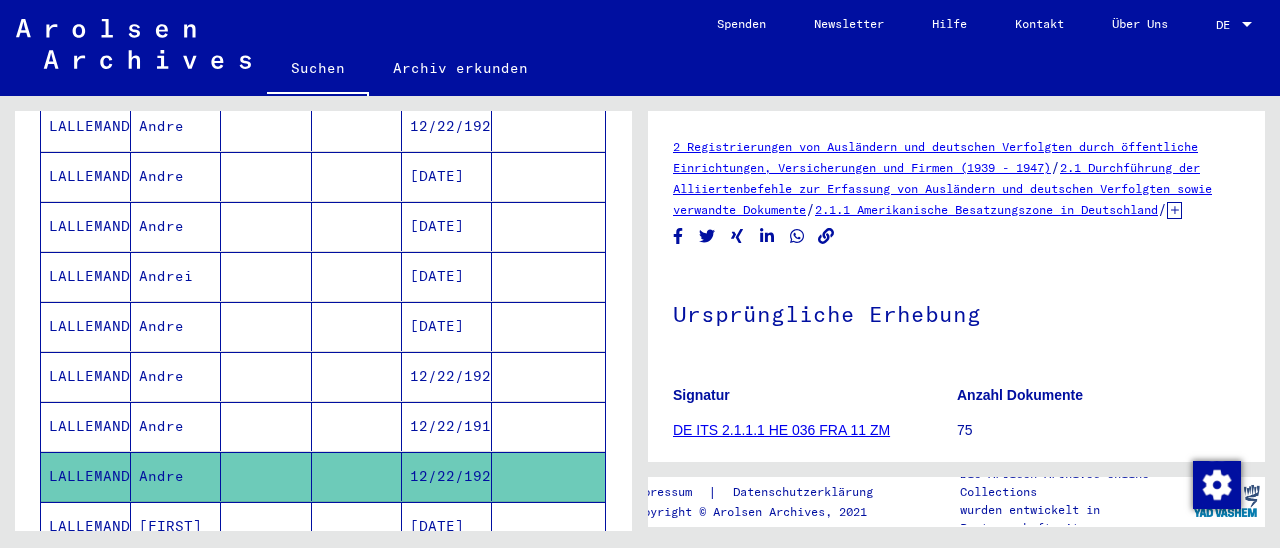 click at bounding box center [548, 476] 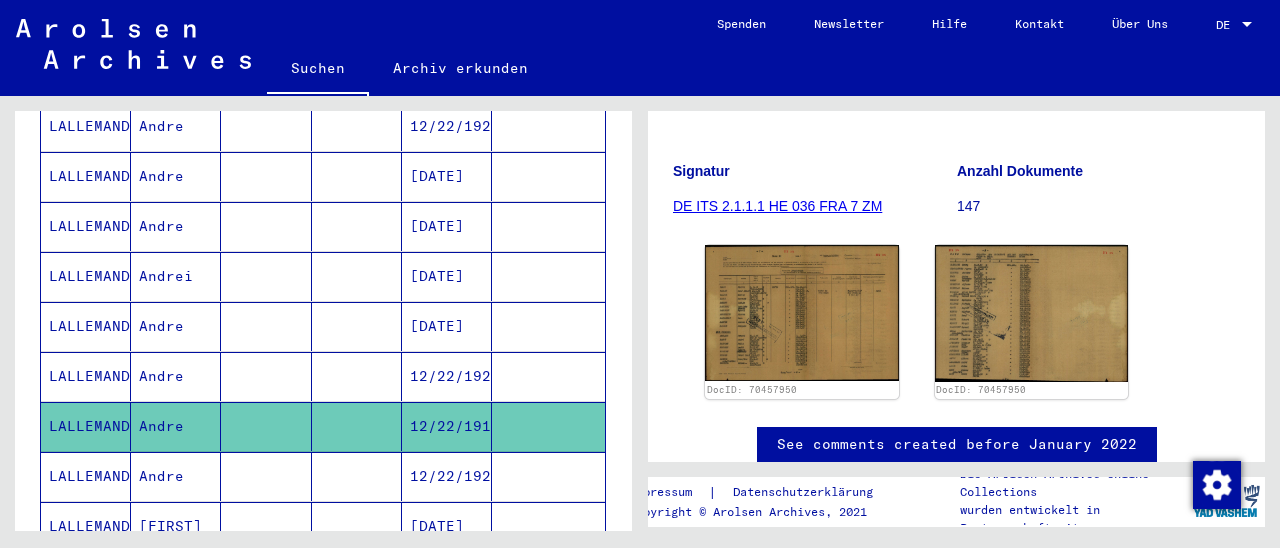 scroll, scrollTop: 312, scrollLeft: 0, axis: vertical 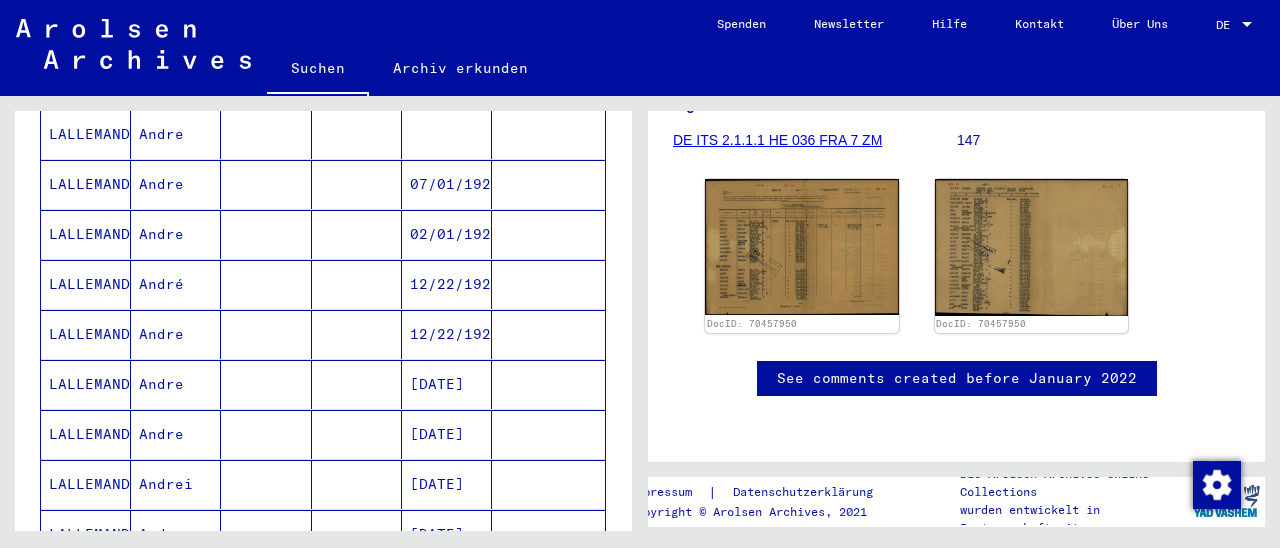 click at bounding box center [548, 334] 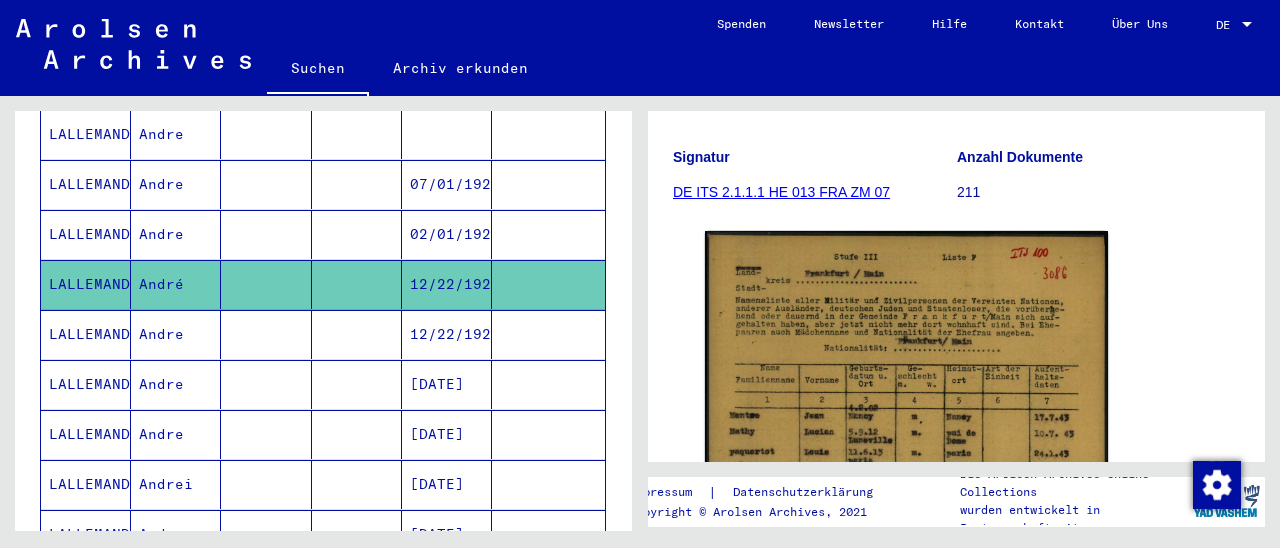 scroll, scrollTop: 312, scrollLeft: 0, axis: vertical 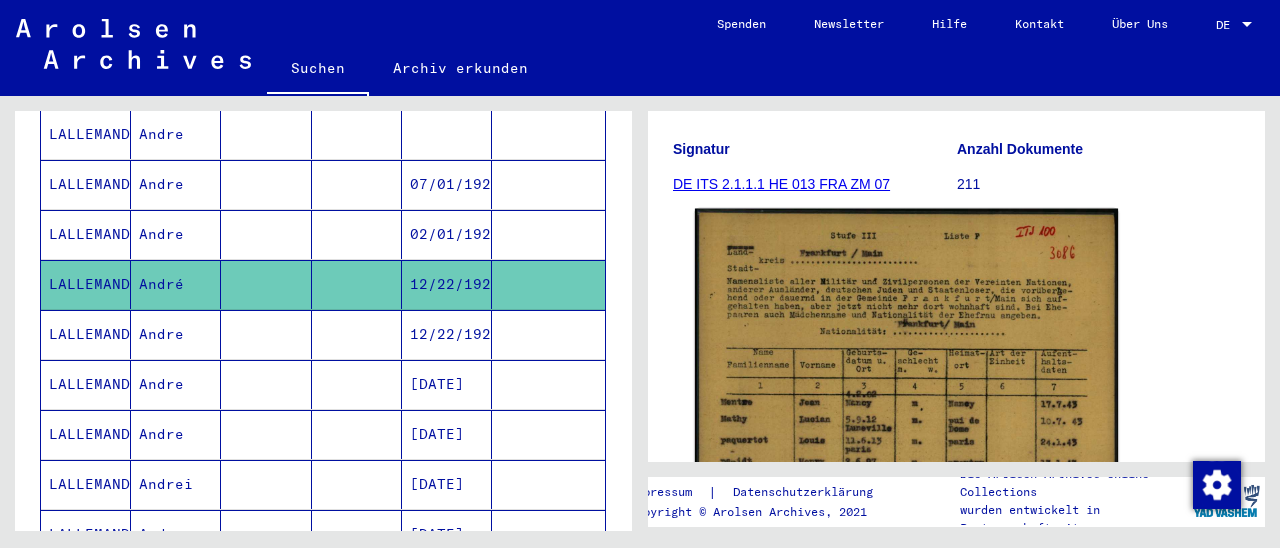 click 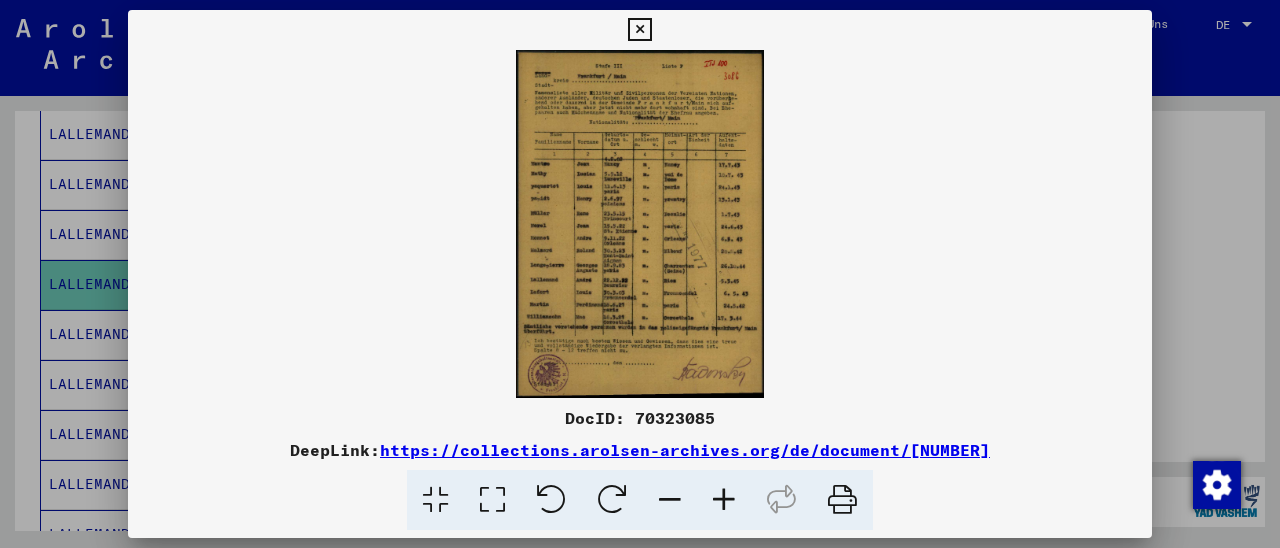 click at bounding box center (724, 500) 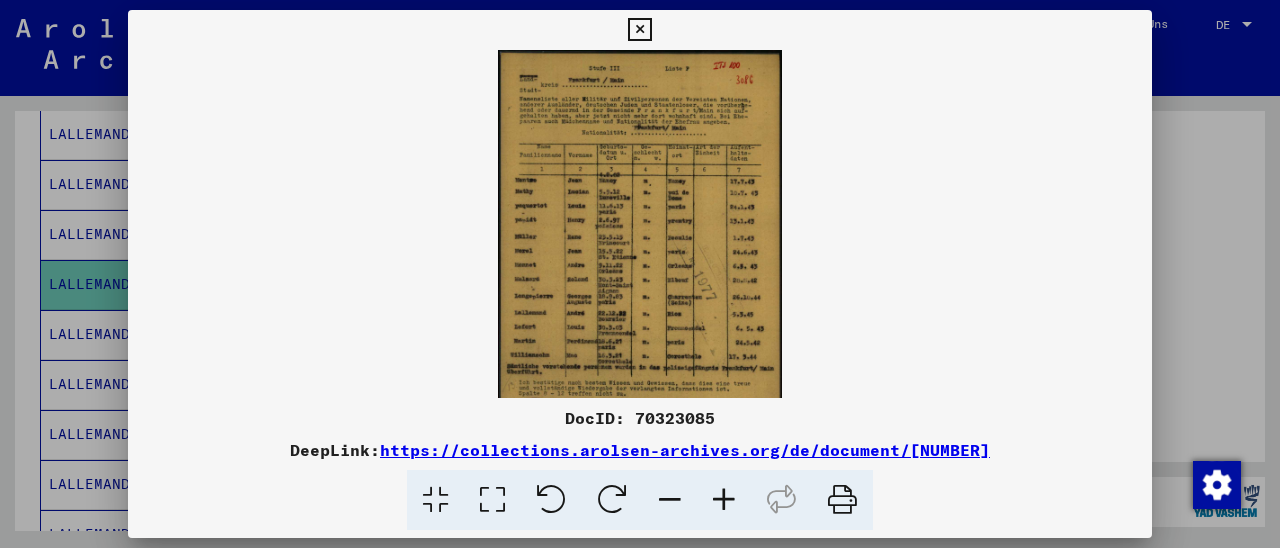 click at bounding box center (724, 500) 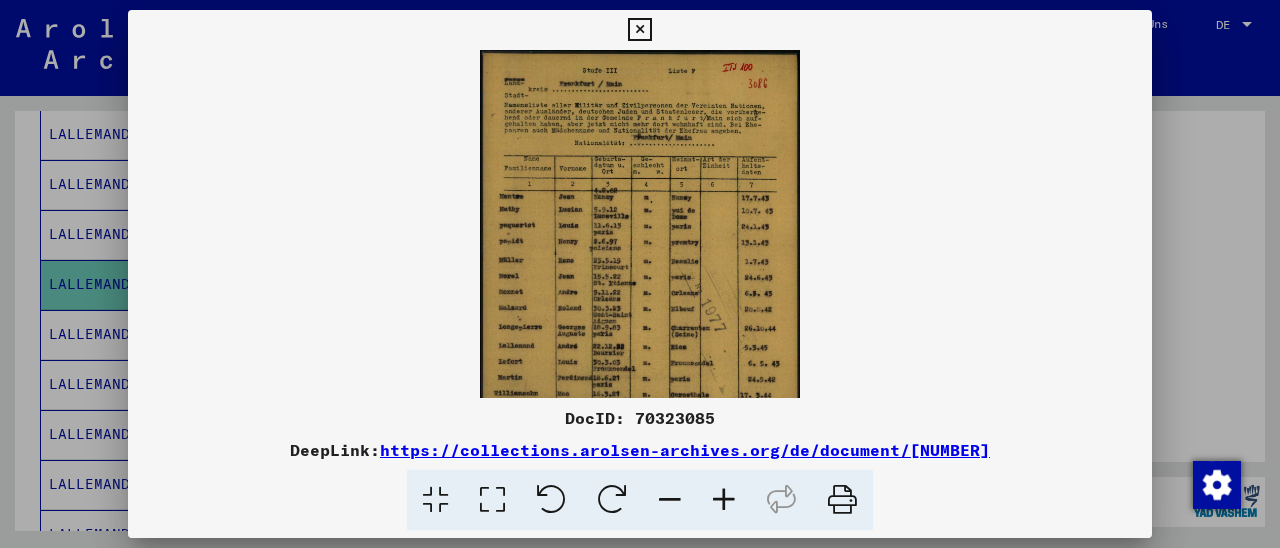 click at bounding box center [724, 500] 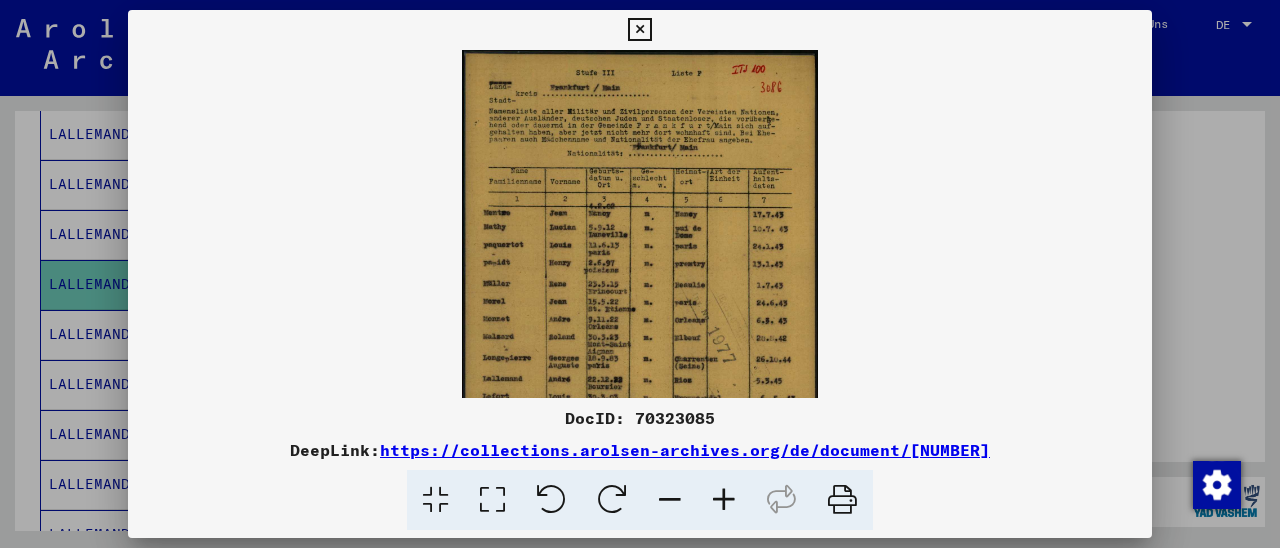 click at bounding box center (724, 500) 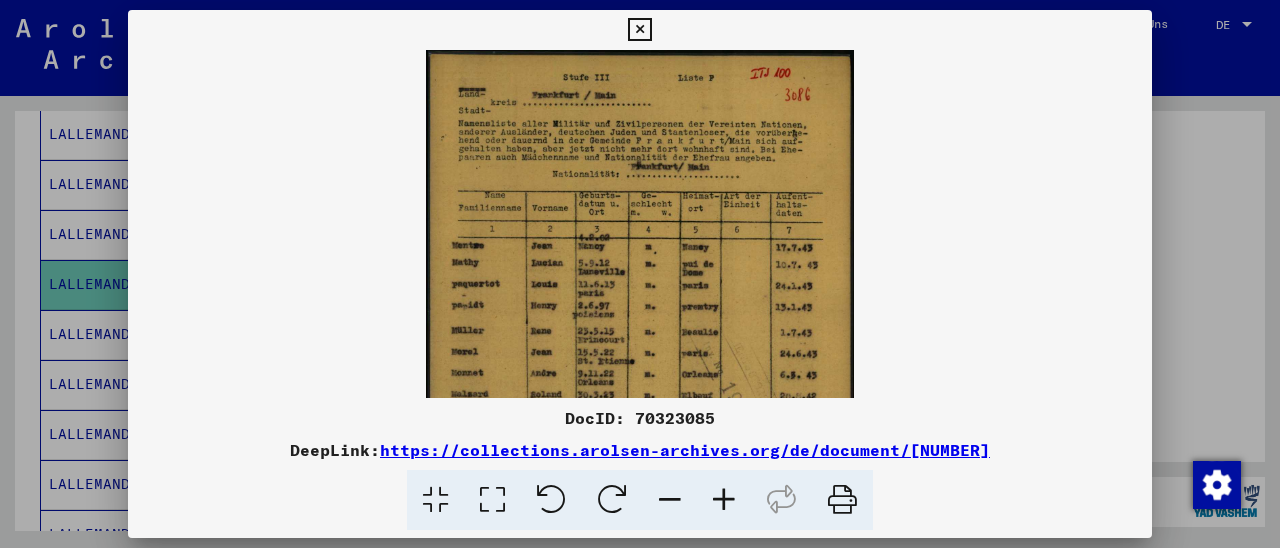click at bounding box center [724, 500] 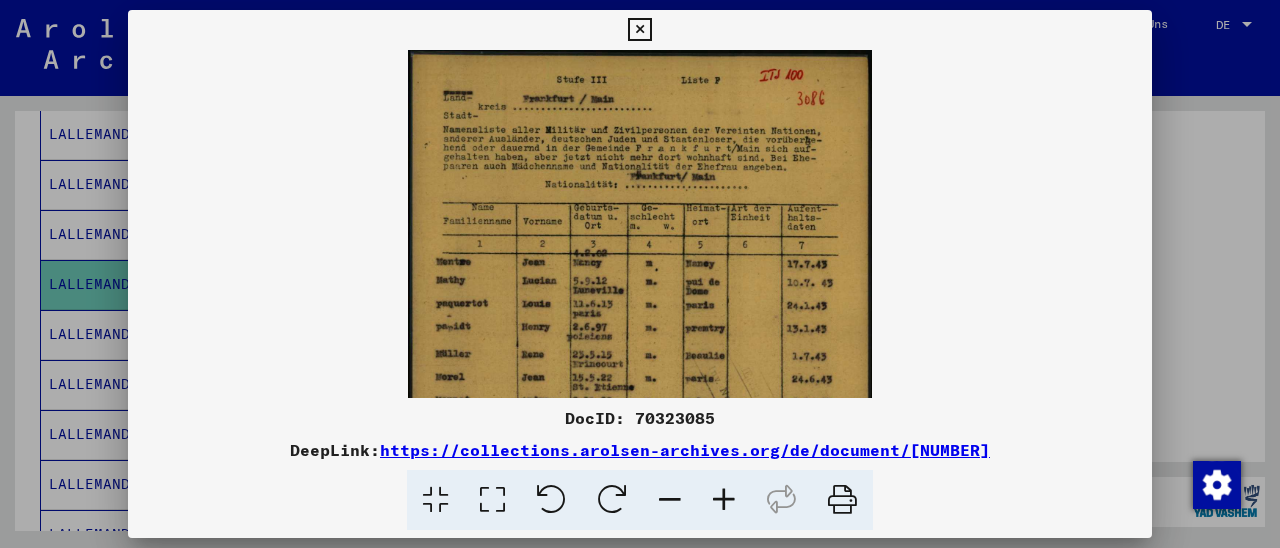 click at bounding box center (724, 500) 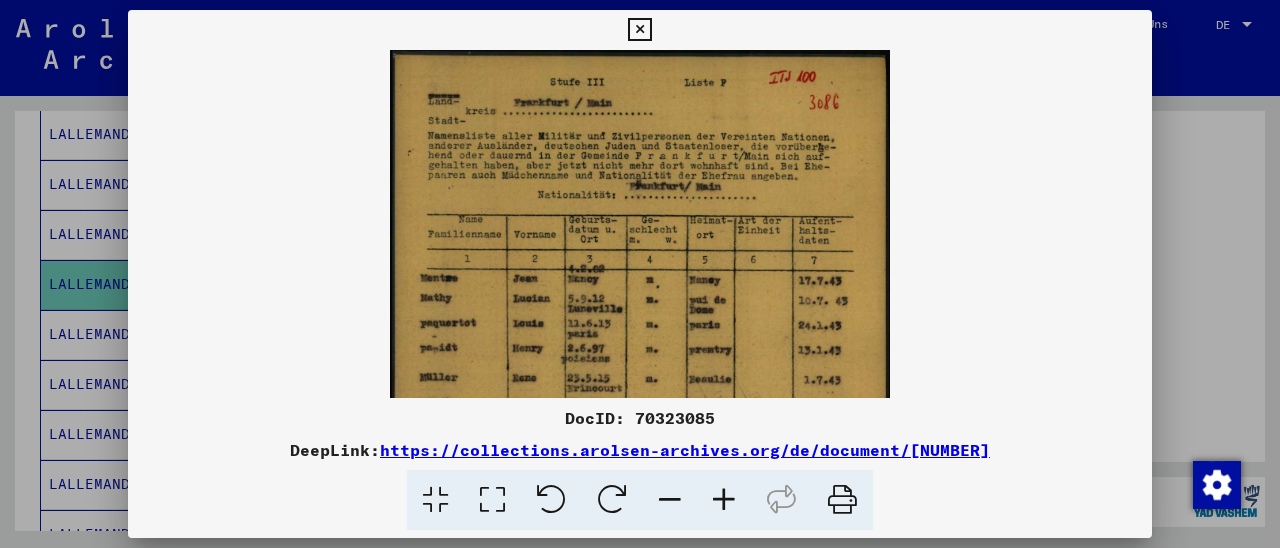 click at bounding box center (724, 500) 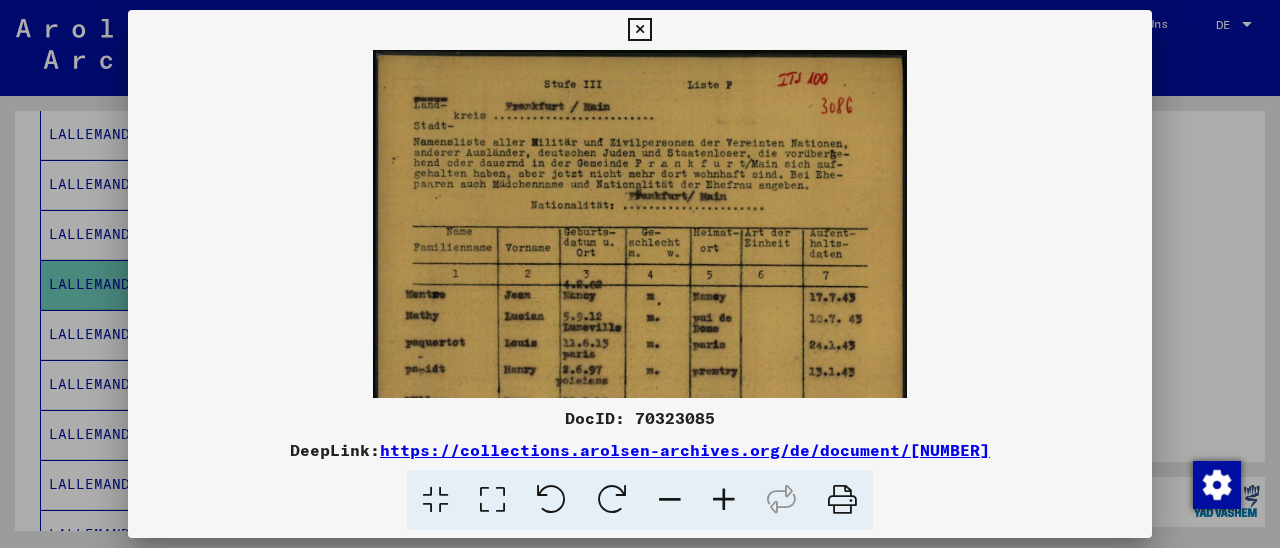 click at bounding box center (724, 500) 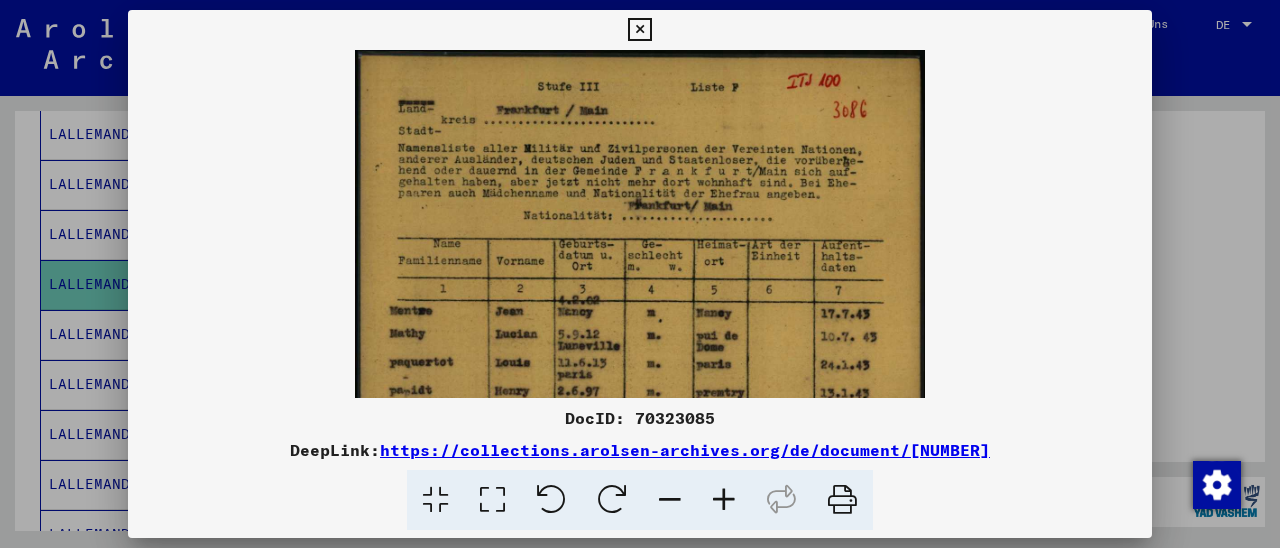 click at bounding box center (724, 500) 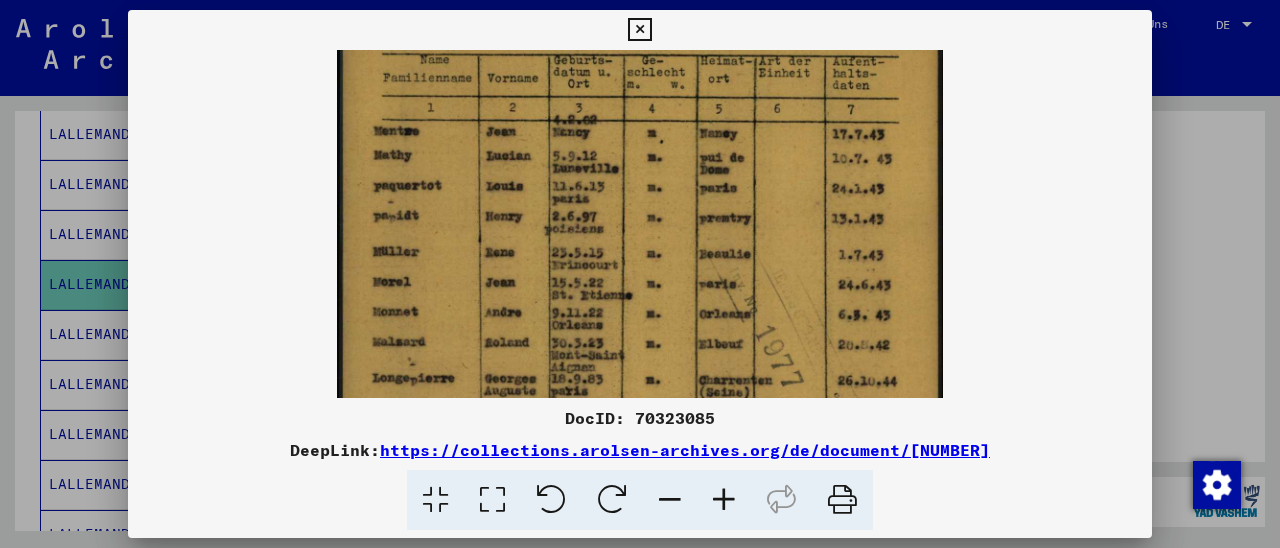 scroll, scrollTop: 198, scrollLeft: 0, axis: vertical 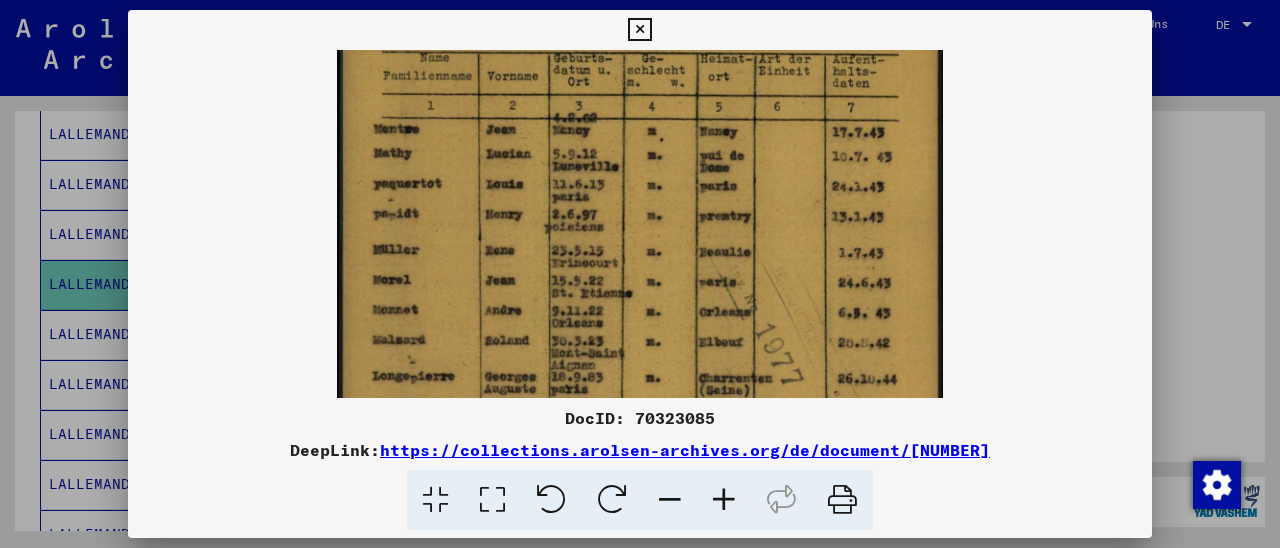 drag, startPoint x: 721, startPoint y: 345, endPoint x: 729, endPoint y: 150, distance: 195.16403 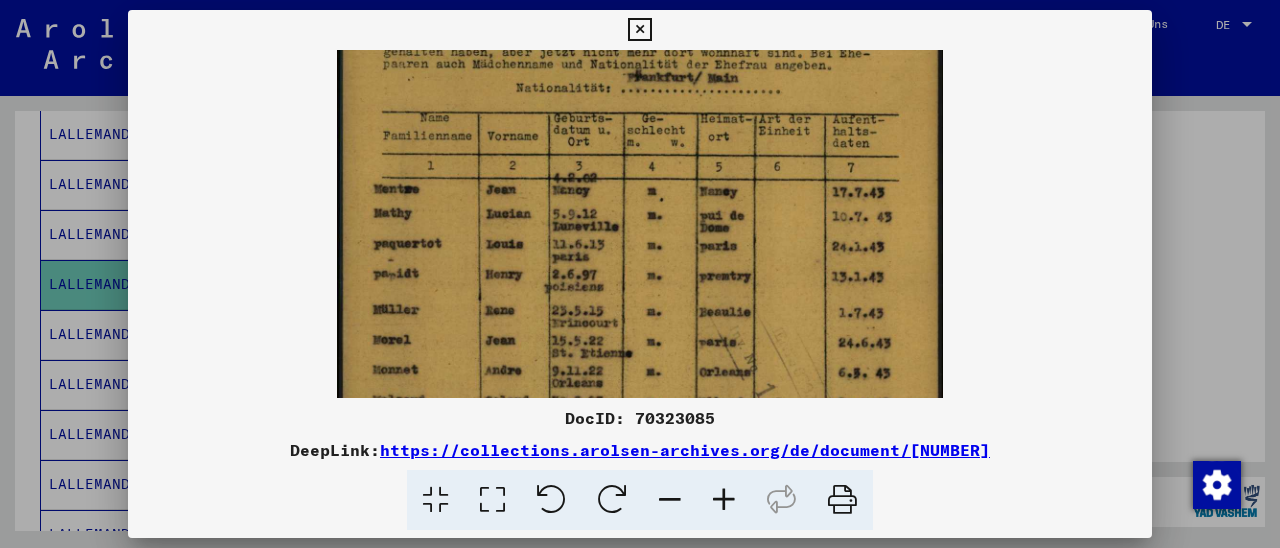 scroll, scrollTop: 116, scrollLeft: 0, axis: vertical 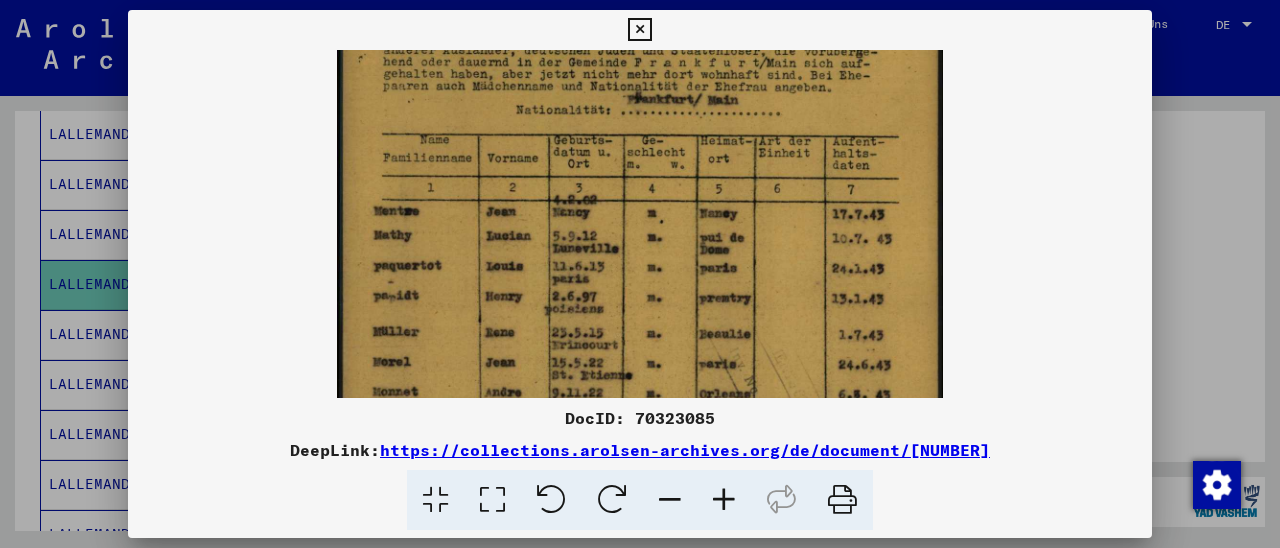 drag, startPoint x: 685, startPoint y: 302, endPoint x: 776, endPoint y: 383, distance: 121.82774 